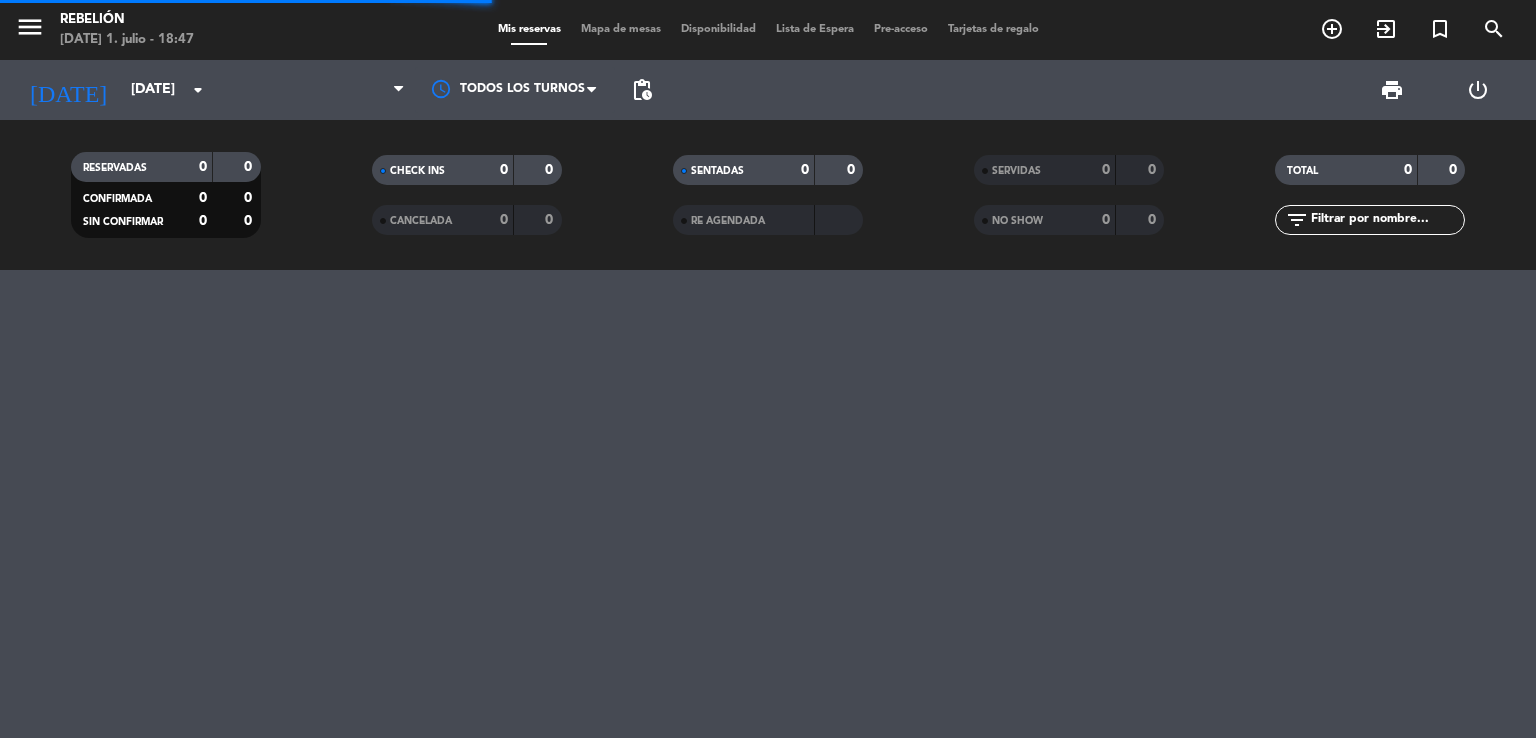 scroll, scrollTop: 0, scrollLeft: 0, axis: both 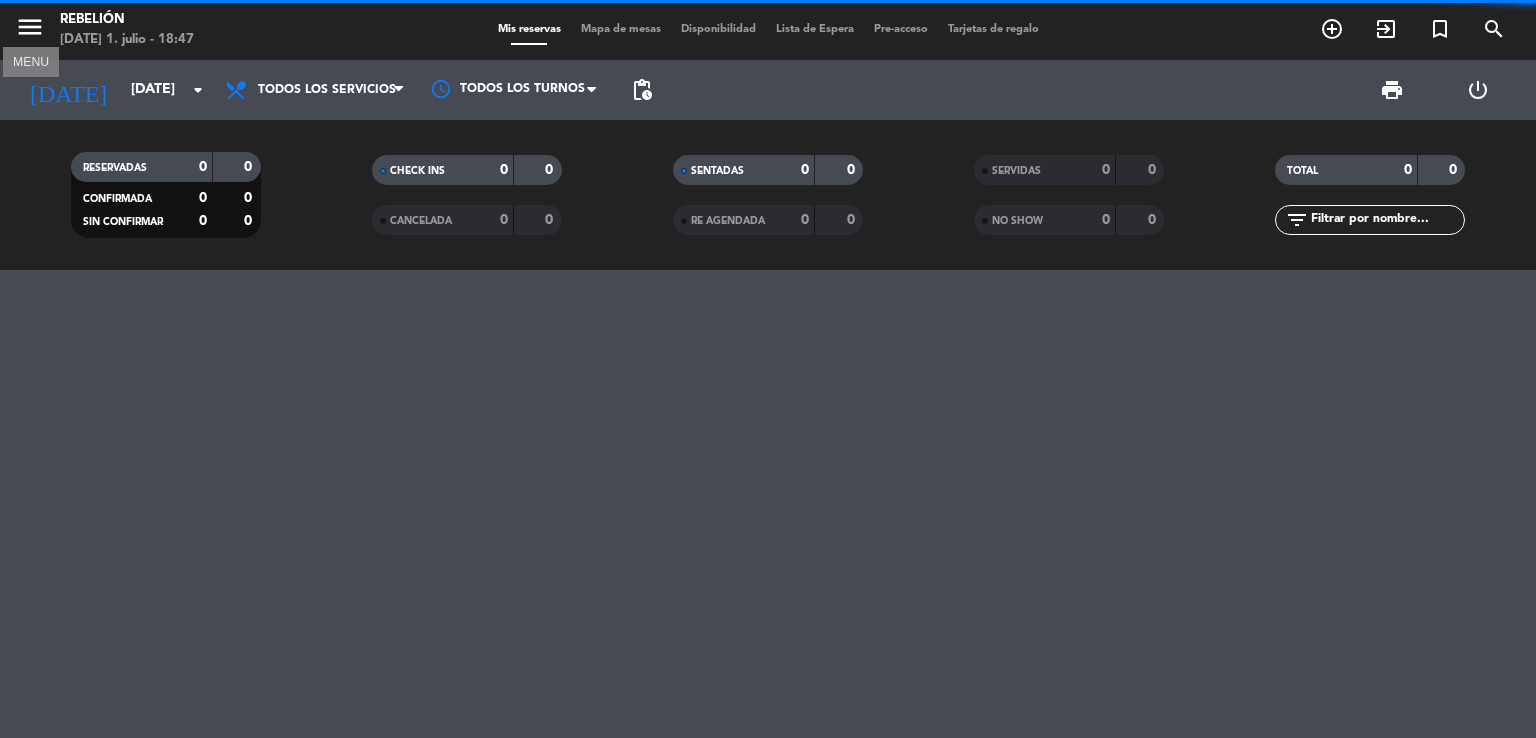 click on "menu" at bounding box center [30, 27] 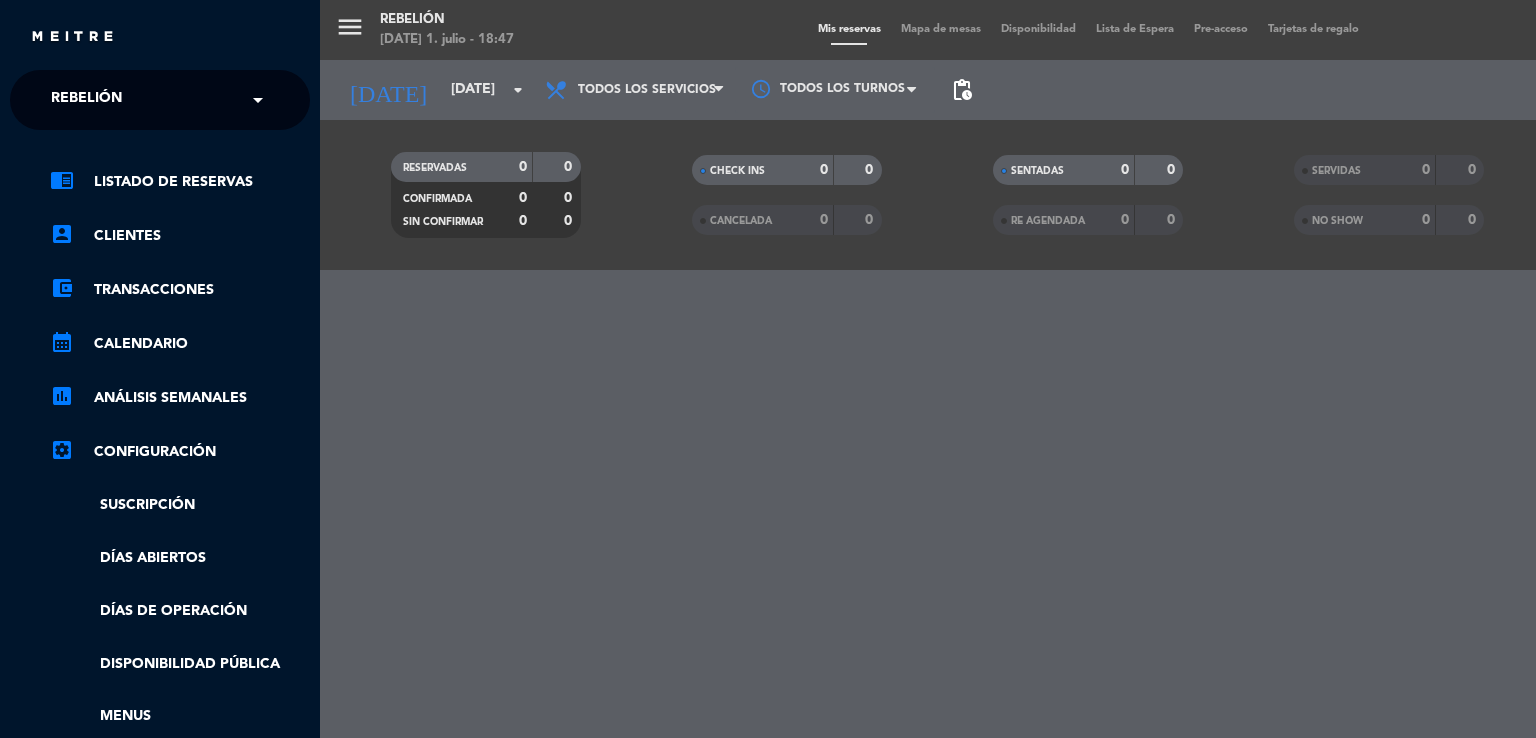 click on "menu  Rebelión   [DATE] 1. julio - 18:47   Mis reservas   Mapa de mesas   Disponibilidad   Lista de Espera   Pre-acceso   Tarjetas de regalo  add_circle_outline exit_to_app turned_in_not search [DATE]    [DATE] arrow_drop_down  Todos los servicios  Almuerzo  Cena  Todos los servicios  Todos los servicios  Almuerzo  Cena Todos los turnos pending_actions print  power_settings_new   RESERVADAS   0   0   CONFIRMADA   0   0   SIN CONFIRMAR   0   0   CHECK INS   0   0   CANCELADA   0   0   SENTADAS   0   0   RE AGENDADA   0   0   SERVIDAS   0   0   NO SHOW   0   0   TOTAL   0   0  filter_list" at bounding box center [1088, 369] 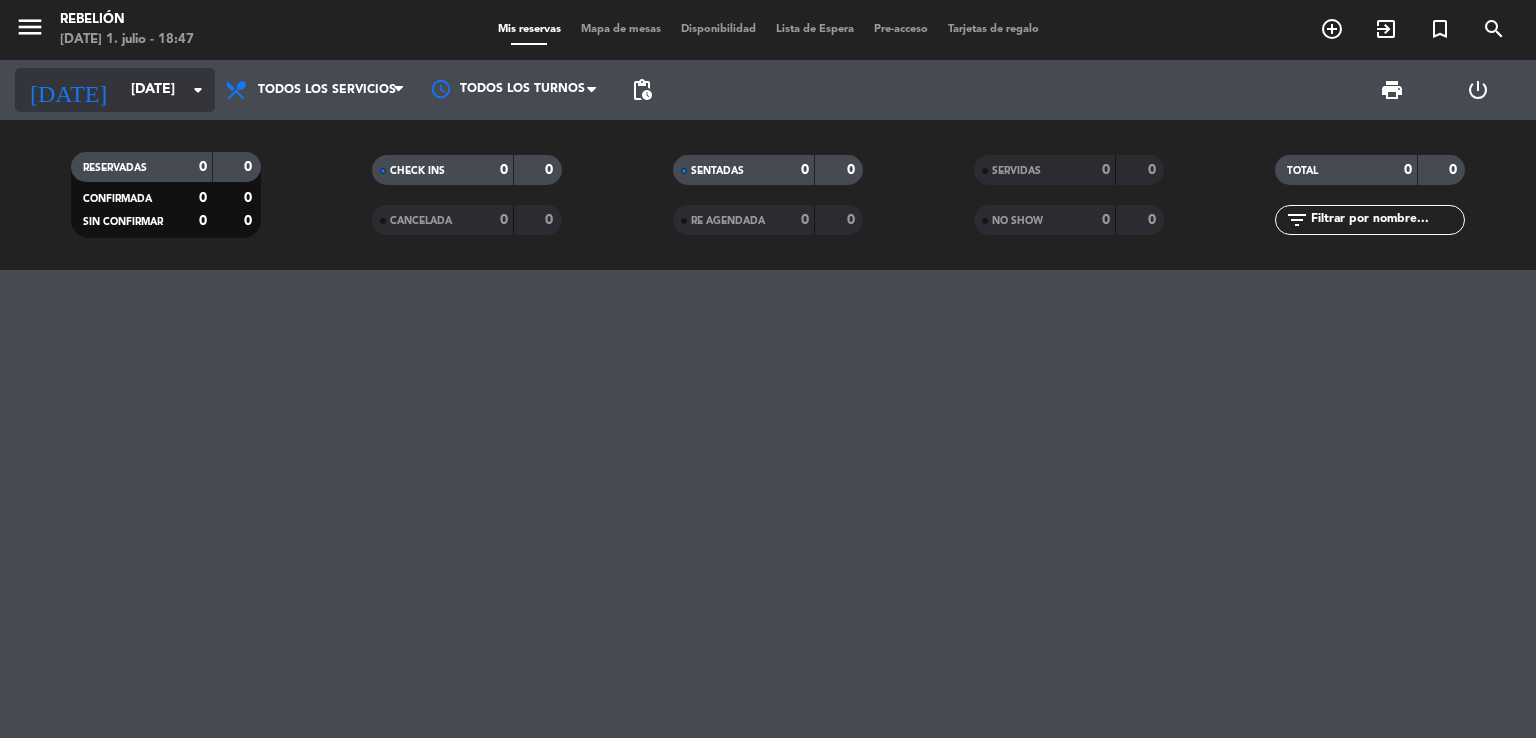 click on "[DATE]" 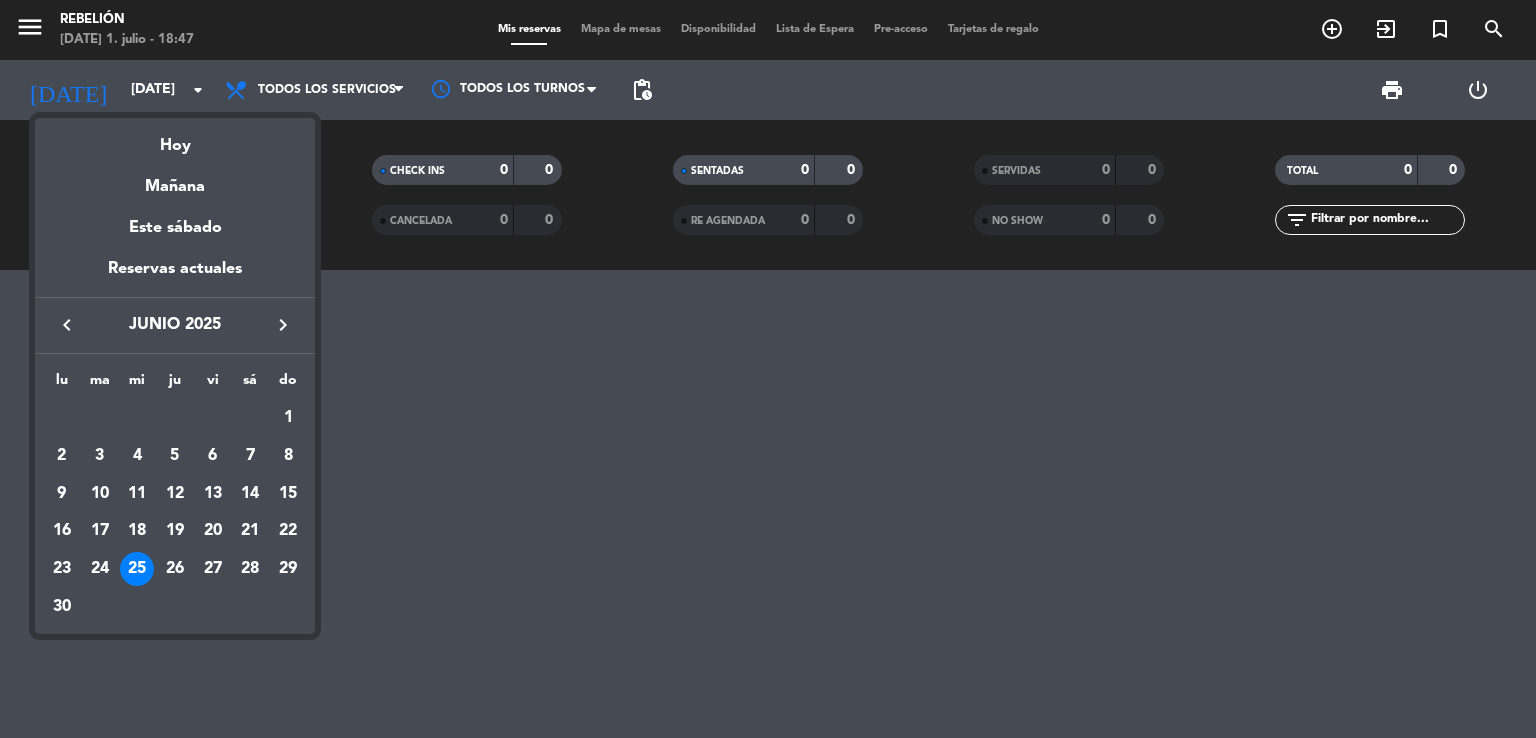 click on "keyboard_arrow_right" at bounding box center [283, 325] 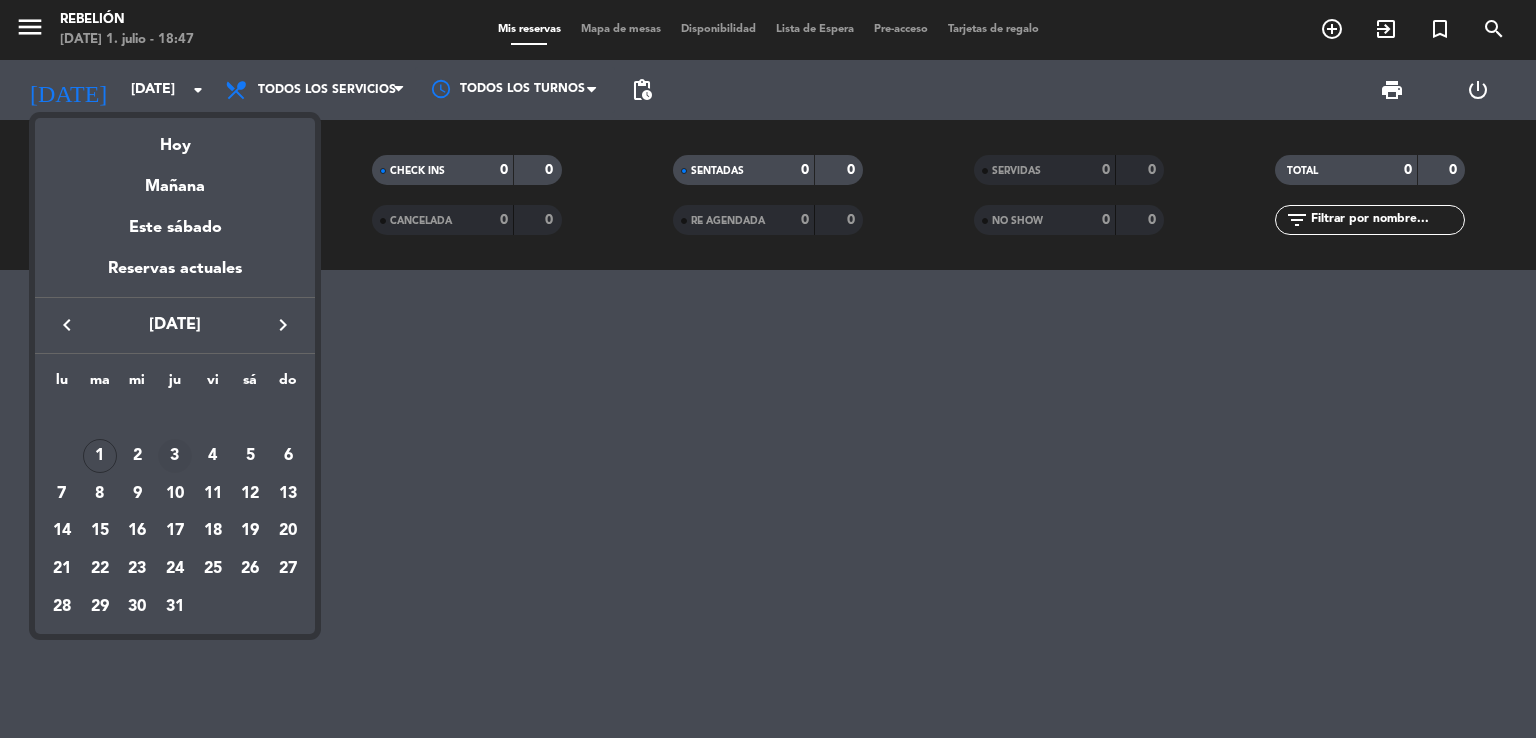 click on "3" at bounding box center [175, 456] 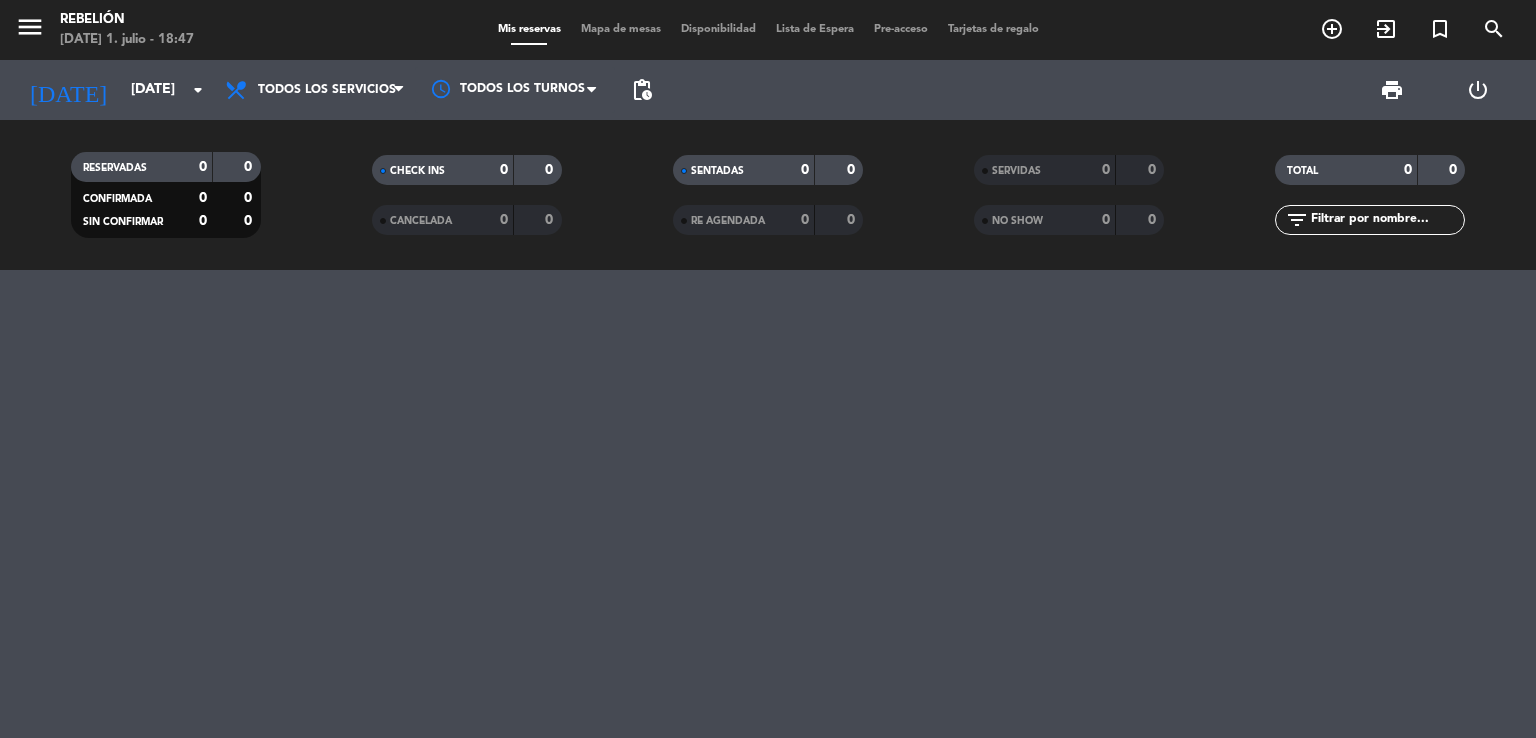 type on "[DEMOGRAPHIC_DATA][DATE]" 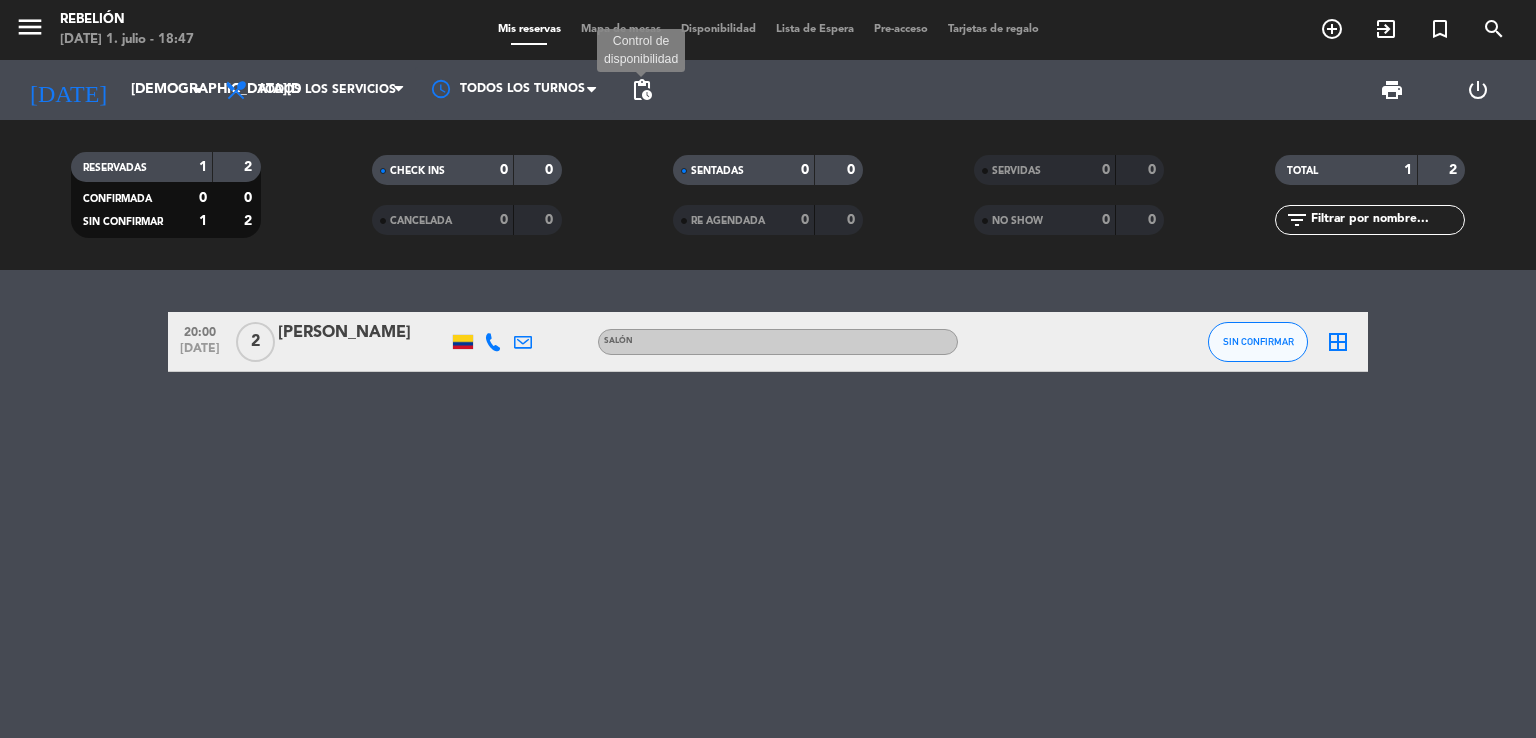 click on "pending_actions" 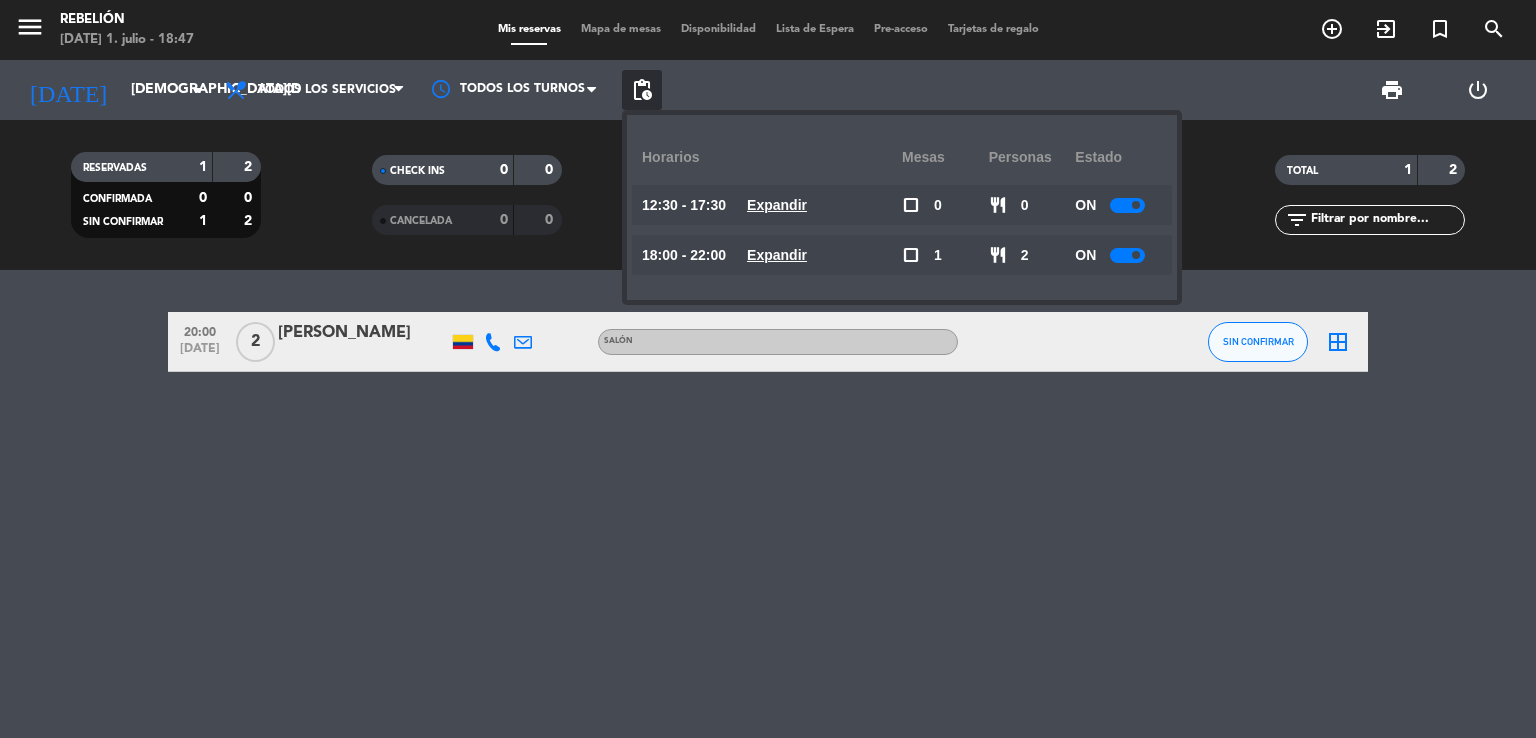 click on "Mapa de mesas" at bounding box center [621, 29] 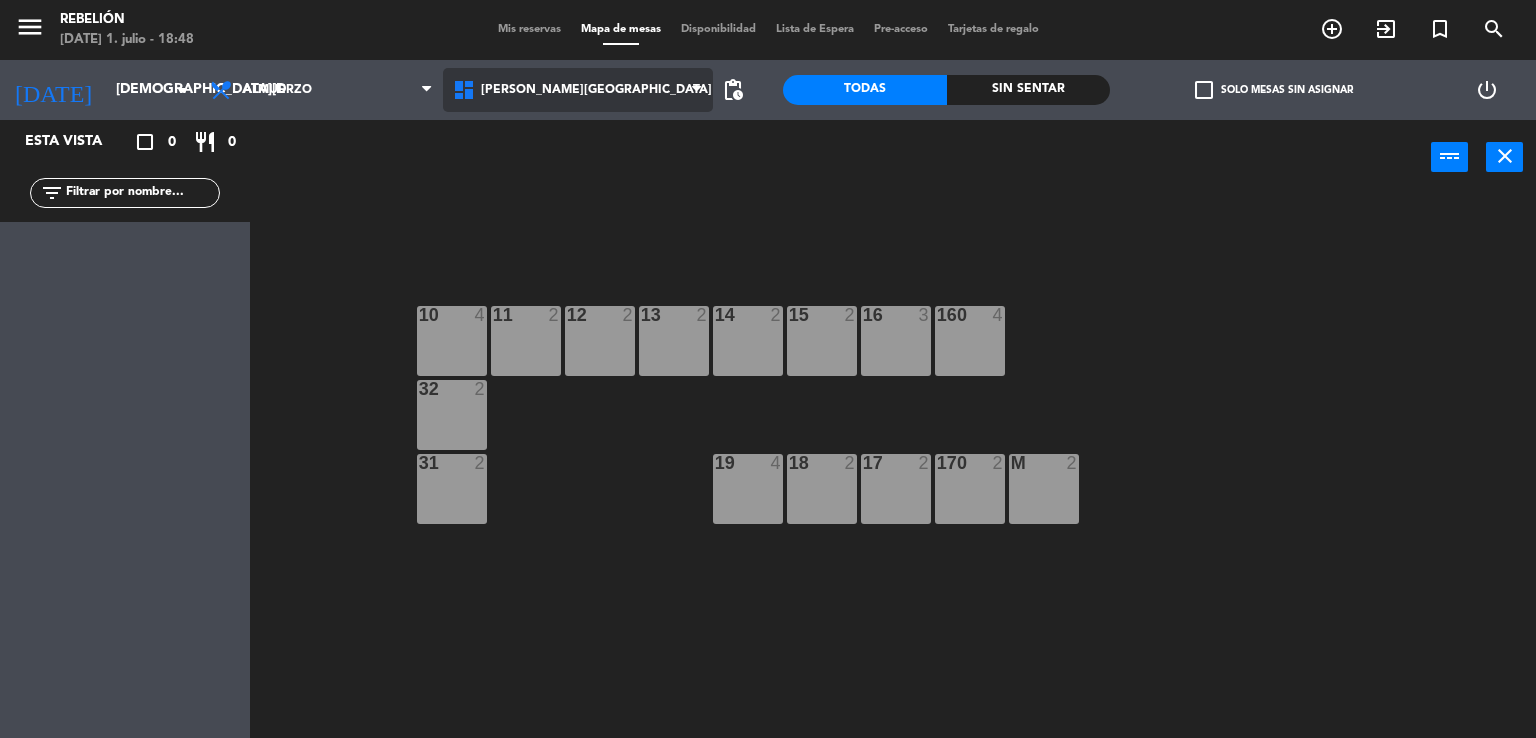 click on "[PERSON_NAME][GEOGRAPHIC_DATA]" at bounding box center [578, 90] 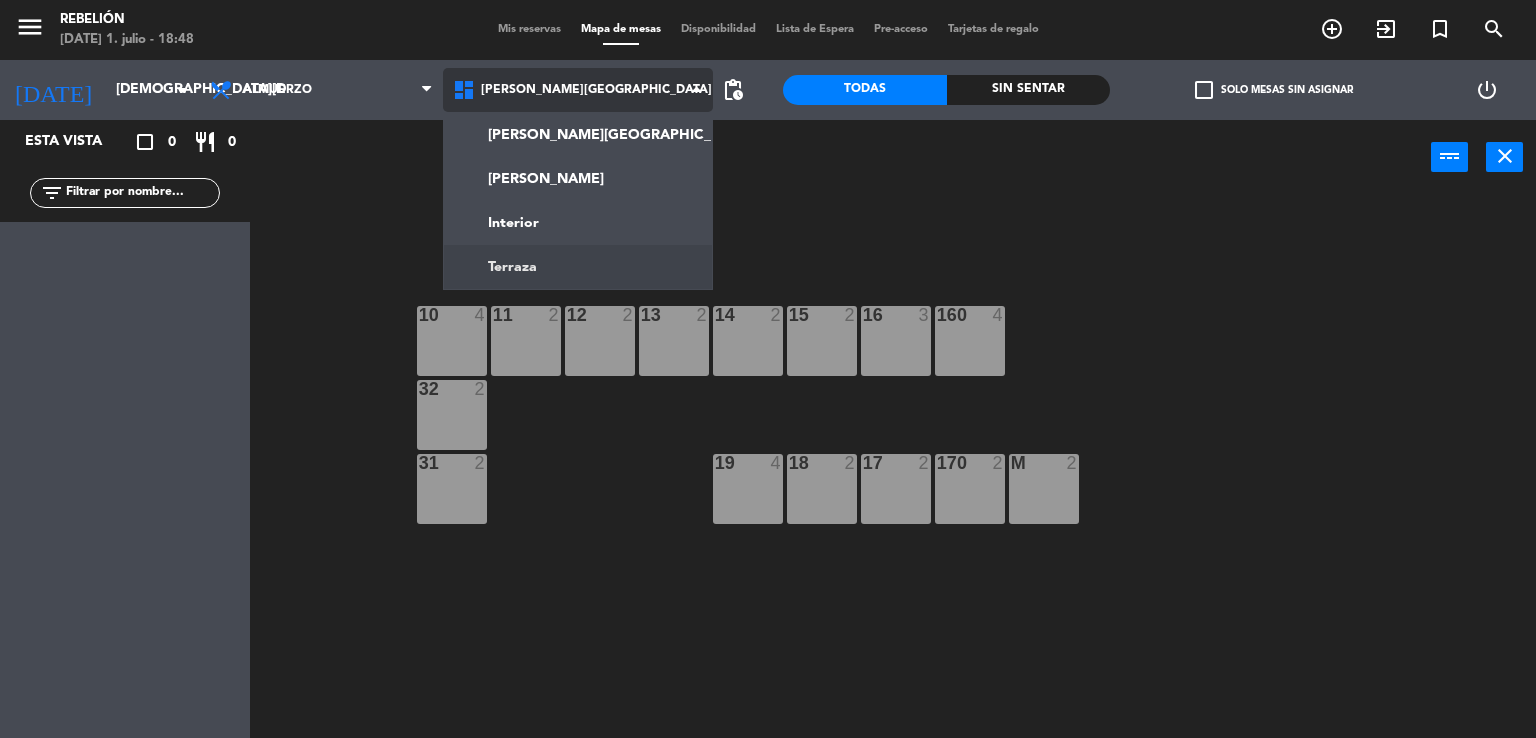 click on "menu  Rebelión   [DATE] 1. julio - 18:48   Mis reservas   Mapa de mesas   Disponibilidad   Lista de Espera   Pre-acceso   Tarjetas de regalo  add_circle_outline exit_to_app turned_in_not search [DATE]    [DATE] arrow_drop_down  Almuerzo  Cena  Almuerzo  Almuerzo  Cena  [PERSON_NAME][GEOGRAPHIC_DATA]   [PERSON_NAME]   Interior   Terraza   [PERSON_NAME][GEOGRAPHIC_DATA]   [PERSON_NAME][GEOGRAPHIC_DATA]   [PERSON_NAME]   Interior   Terraza  pending_actions  Todas  Sin sentar  check_box_outline_blank   Solo mesas sin asignar   power_settings_new   Esta vista   crop_square  0  restaurant  0 filter_list power_input close 10  4  11  2  12  2  13  2  14  2  15  2  16  3  160  4  32  2  31  2  19  4  18  2  17  2  170  2  m  2" 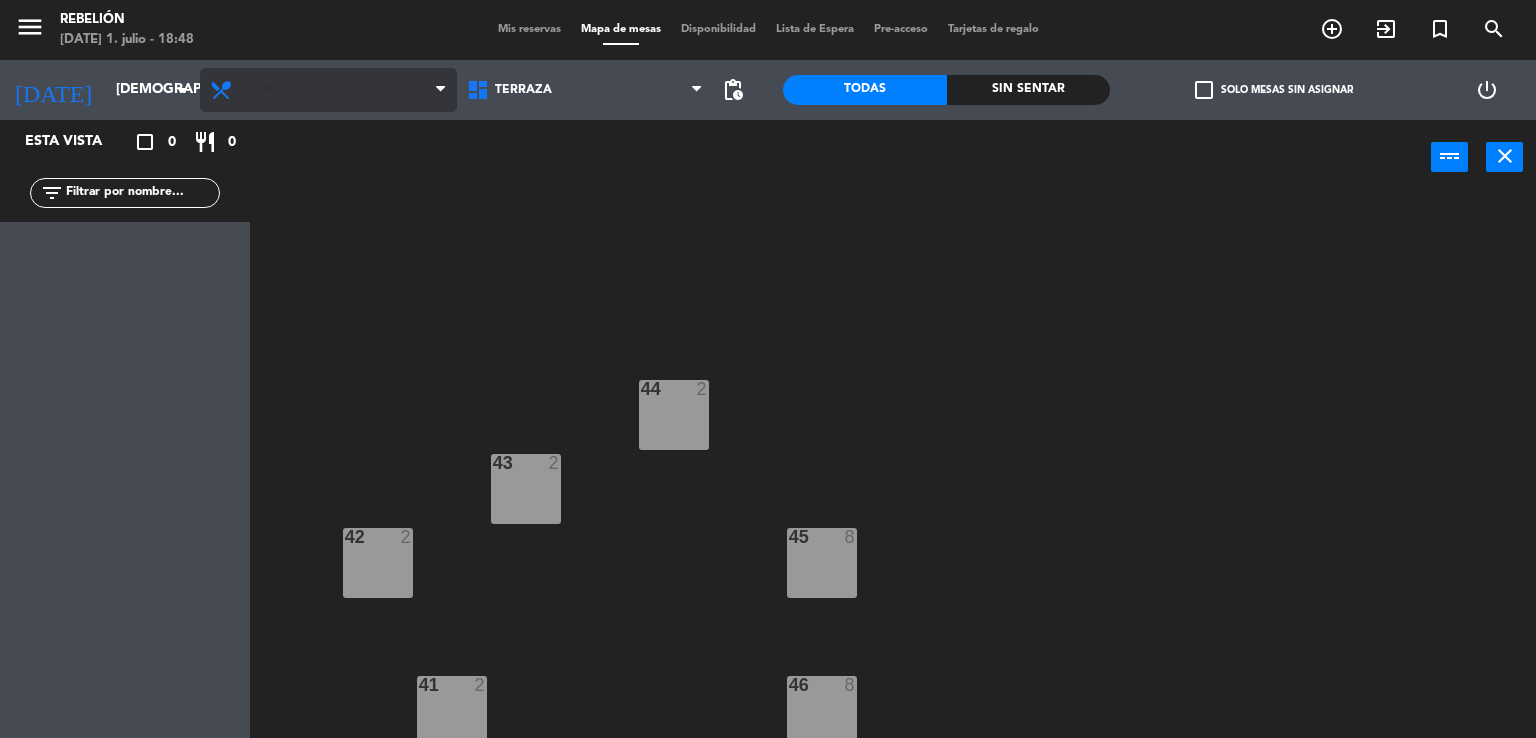 click on "Almuerzo" at bounding box center [328, 90] 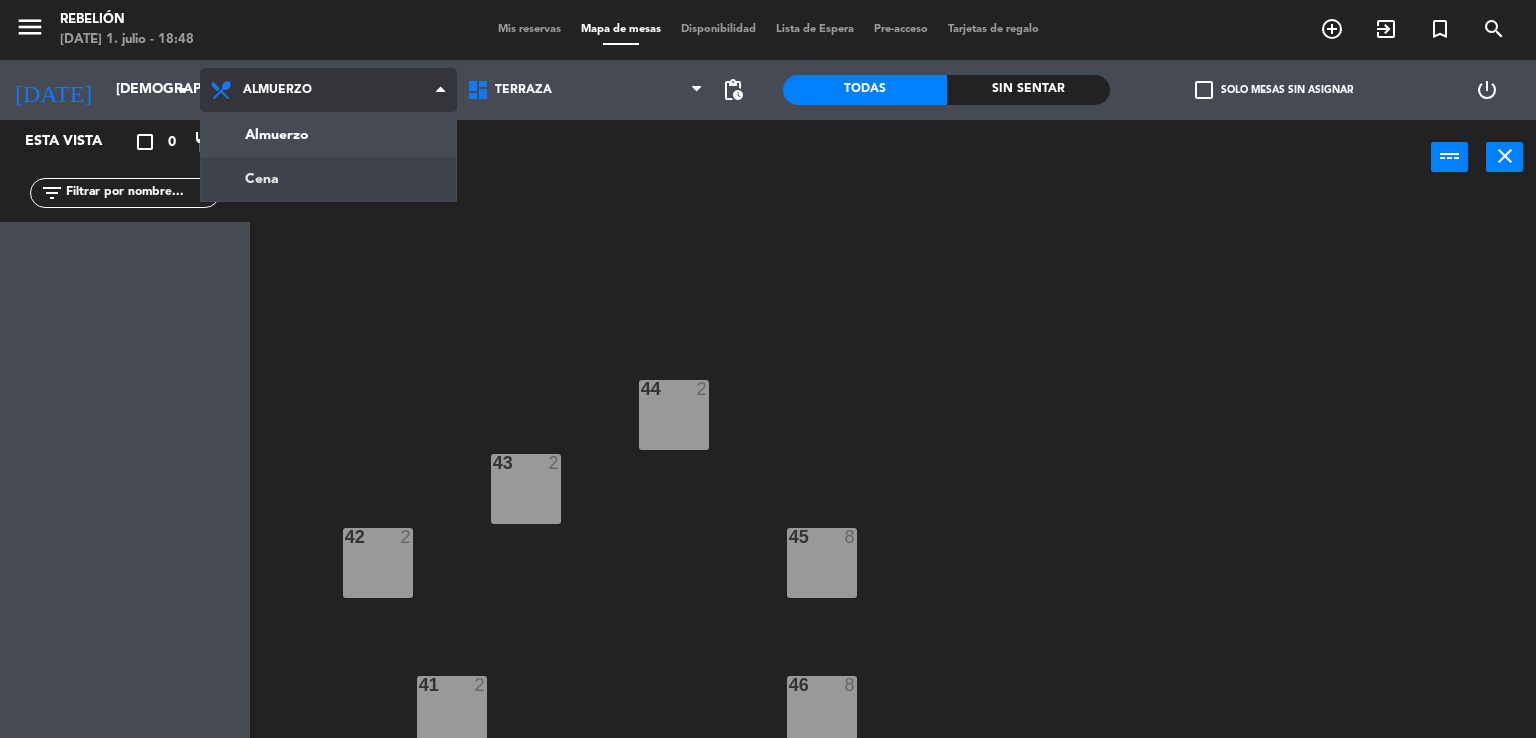 click on "menu  Rebelión   [DATE] 1. julio - 18:48   Mis reservas   Mapa de mesas   Disponibilidad   Lista de Espera   Pre-acceso   Tarjetas de regalo  add_circle_outline exit_to_app turned_in_not search [DATE]    [DATE] arrow_drop_down  Almuerzo  Cena  Almuerzo  Almuerzo  Cena  [PERSON_NAME][GEOGRAPHIC_DATA]   [PERSON_NAME]   Interior   Terraza   Terraza   [PERSON_NAME][GEOGRAPHIC_DATA]   [PERSON_NAME]   Interior   Terraza  pending_actions  Todas  Sin sentar  check_box_outline_blank   Solo mesas sin asignar   power_settings_new   Esta vista   crop_square  0  restaurant  0 filter_list power_input close 44  2  43  2  42  2  45  8  41  2  46  8  40  2" 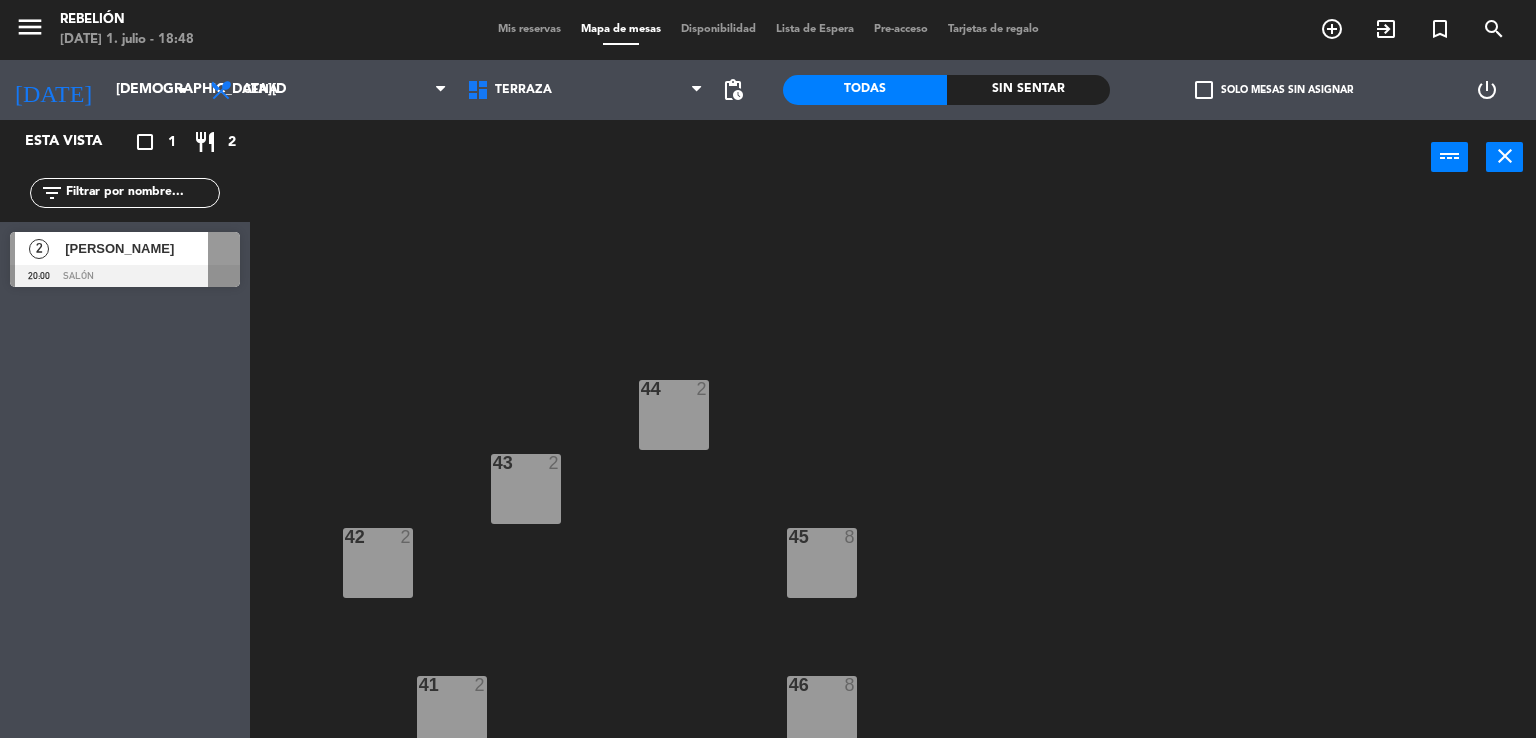 scroll, scrollTop: 80, scrollLeft: 0, axis: vertical 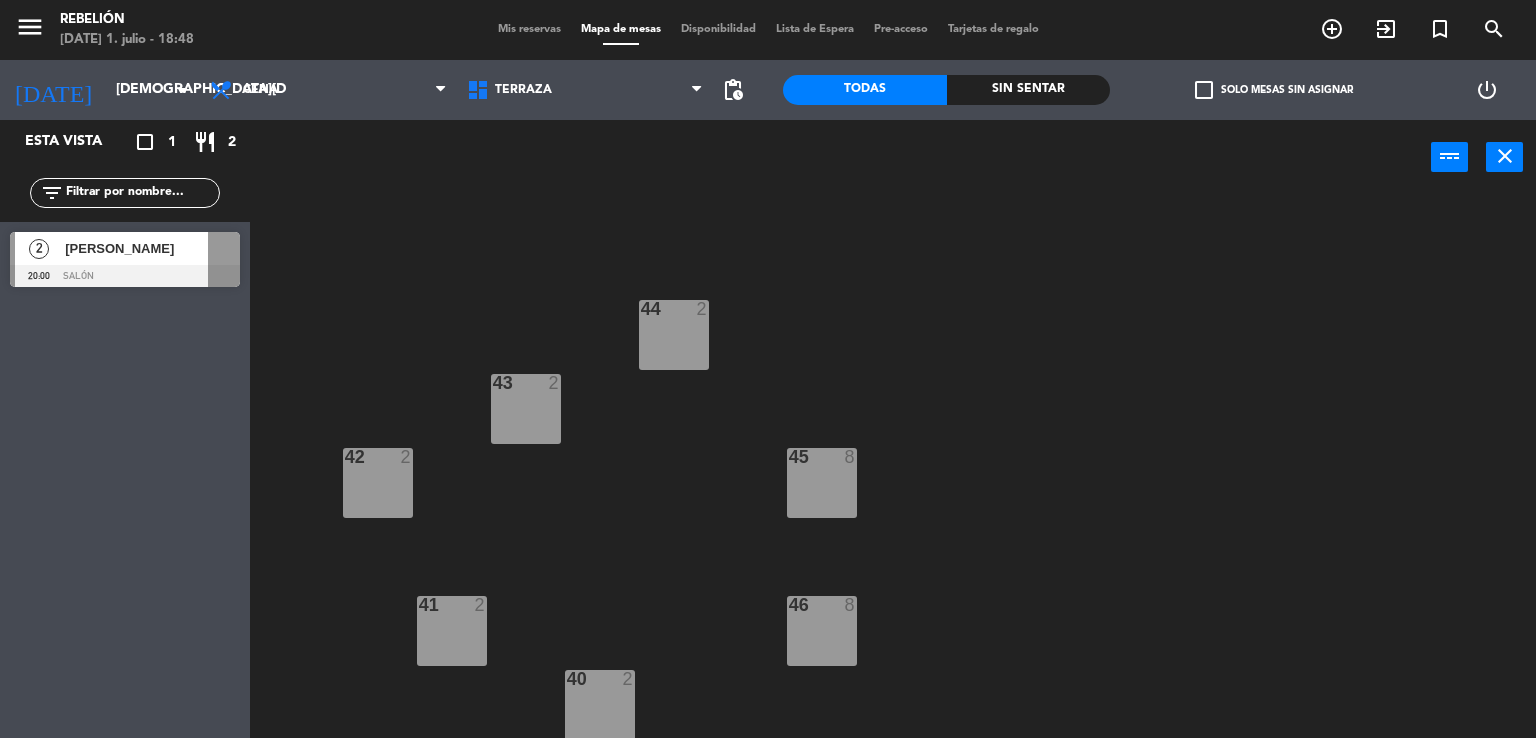 click on "44  2" at bounding box center [674, 335] 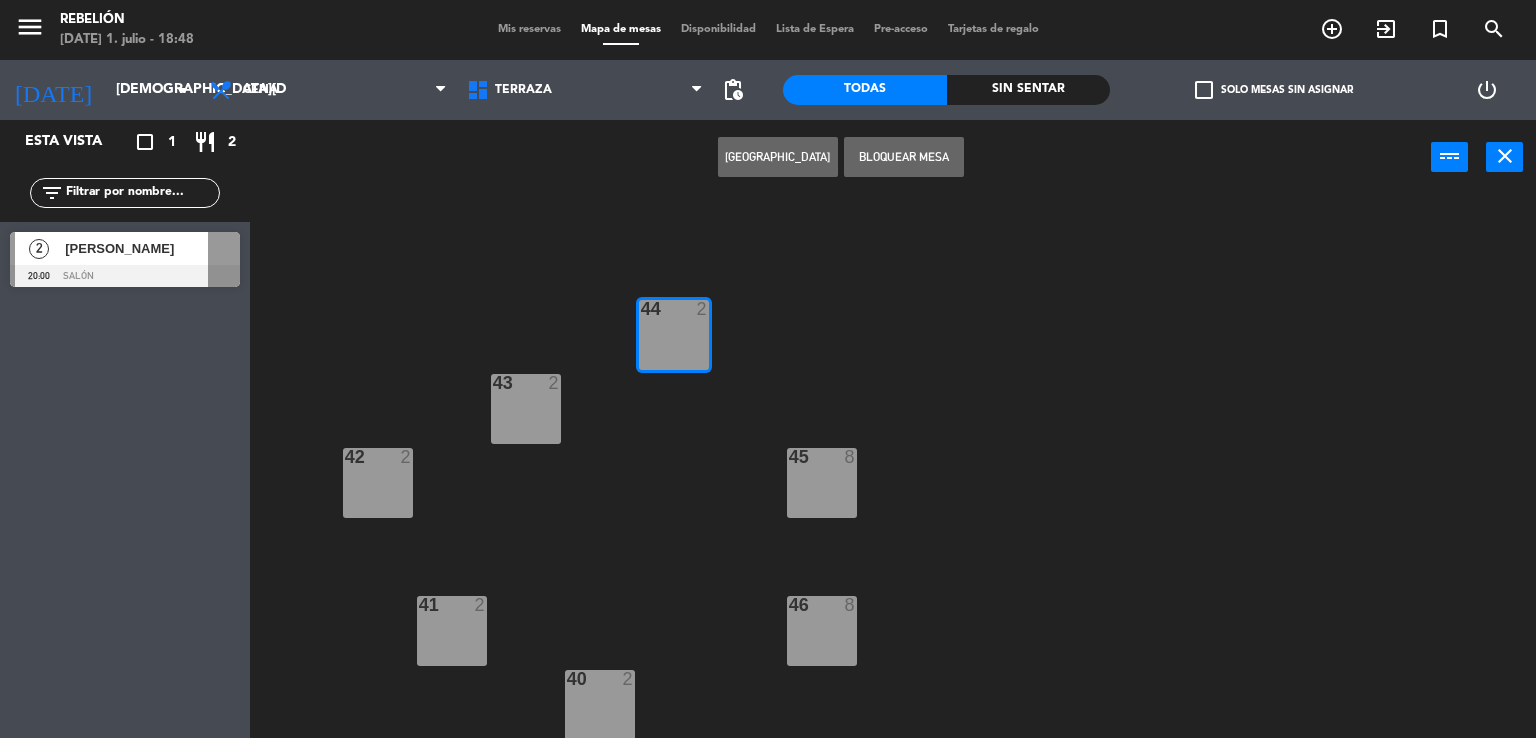 click on "Bloquear Mesa" at bounding box center (904, 157) 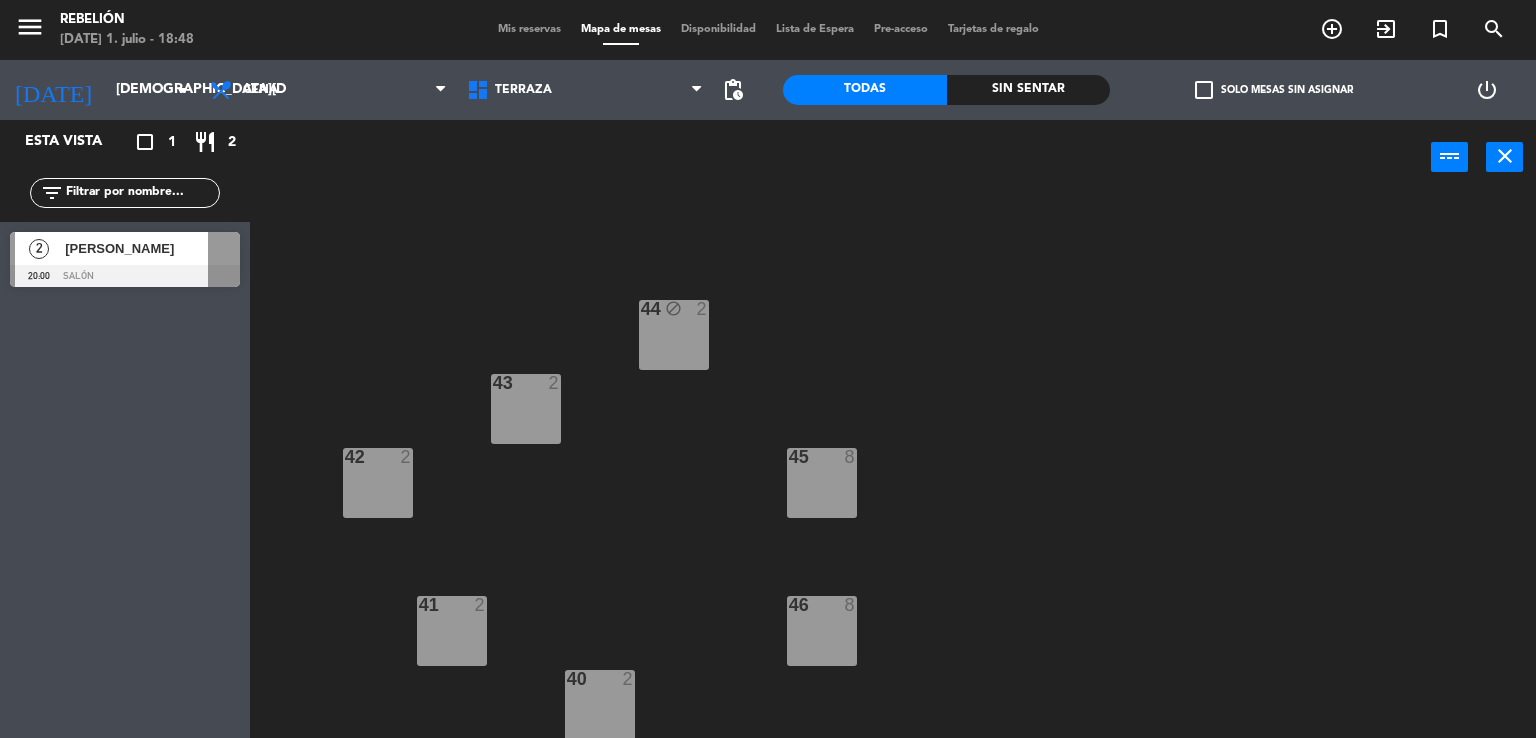 click on "43  2" at bounding box center [526, 409] 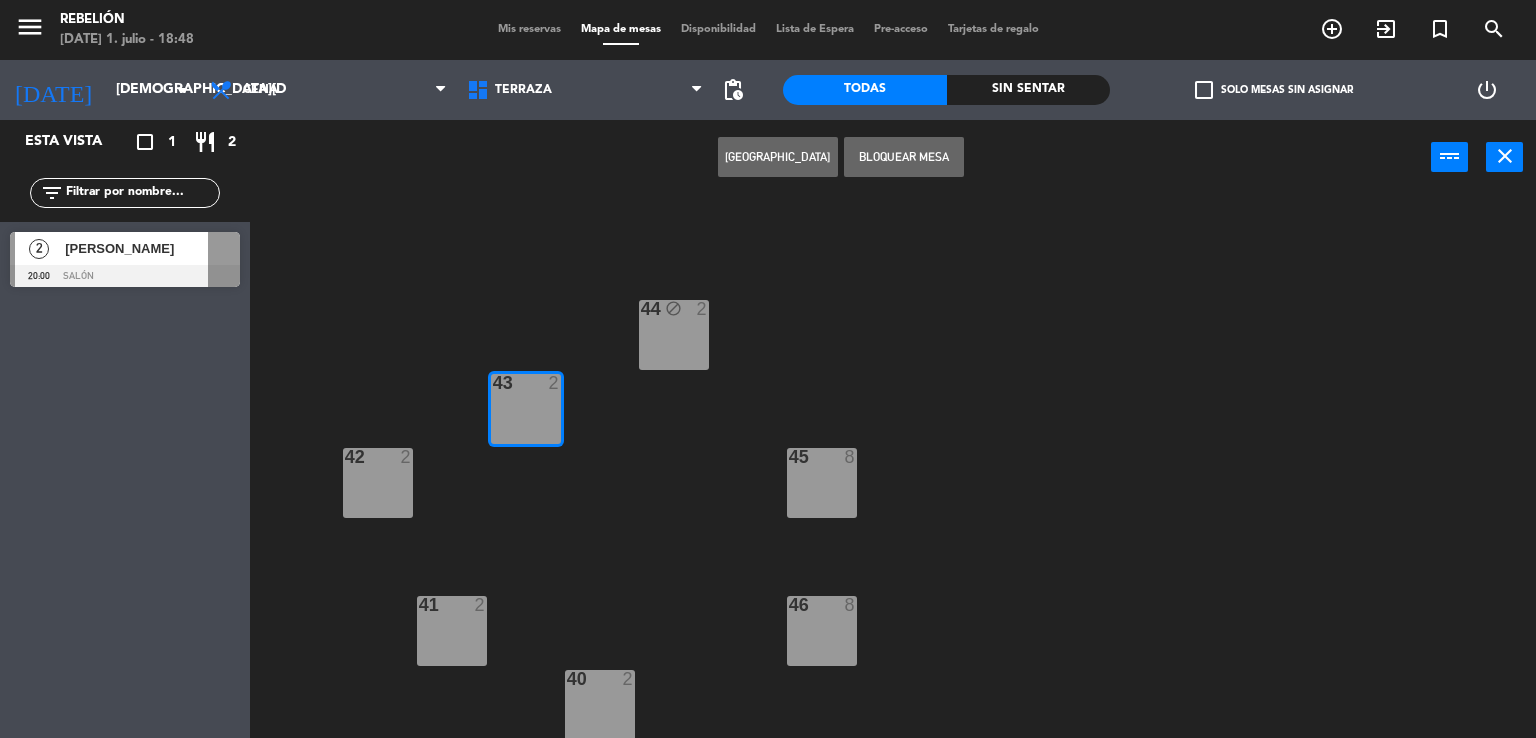 drag, startPoint x: 872, startPoint y: 163, endPoint x: 846, endPoint y: 406, distance: 244.387 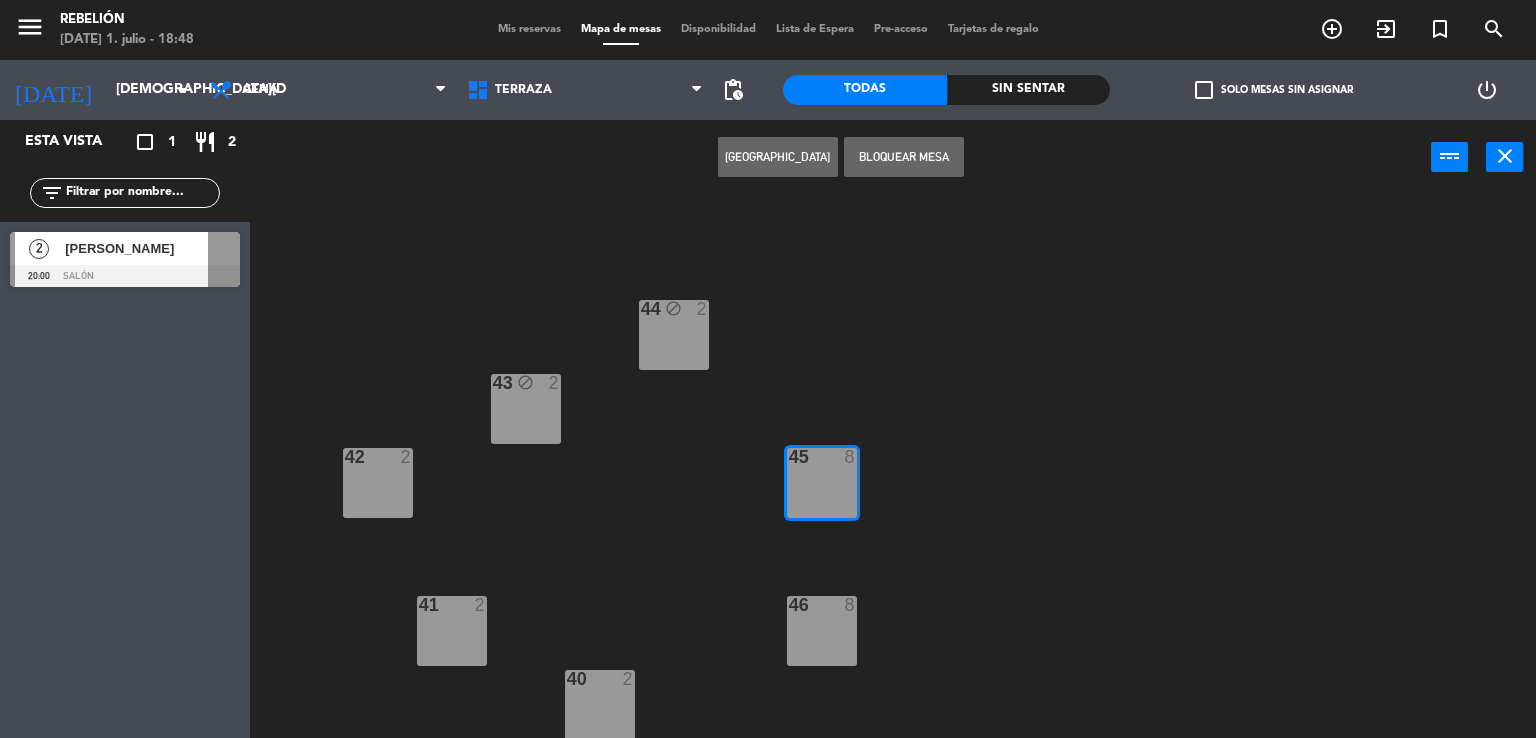 drag, startPoint x: 917, startPoint y: 130, endPoint x: 907, endPoint y: 146, distance: 18.867962 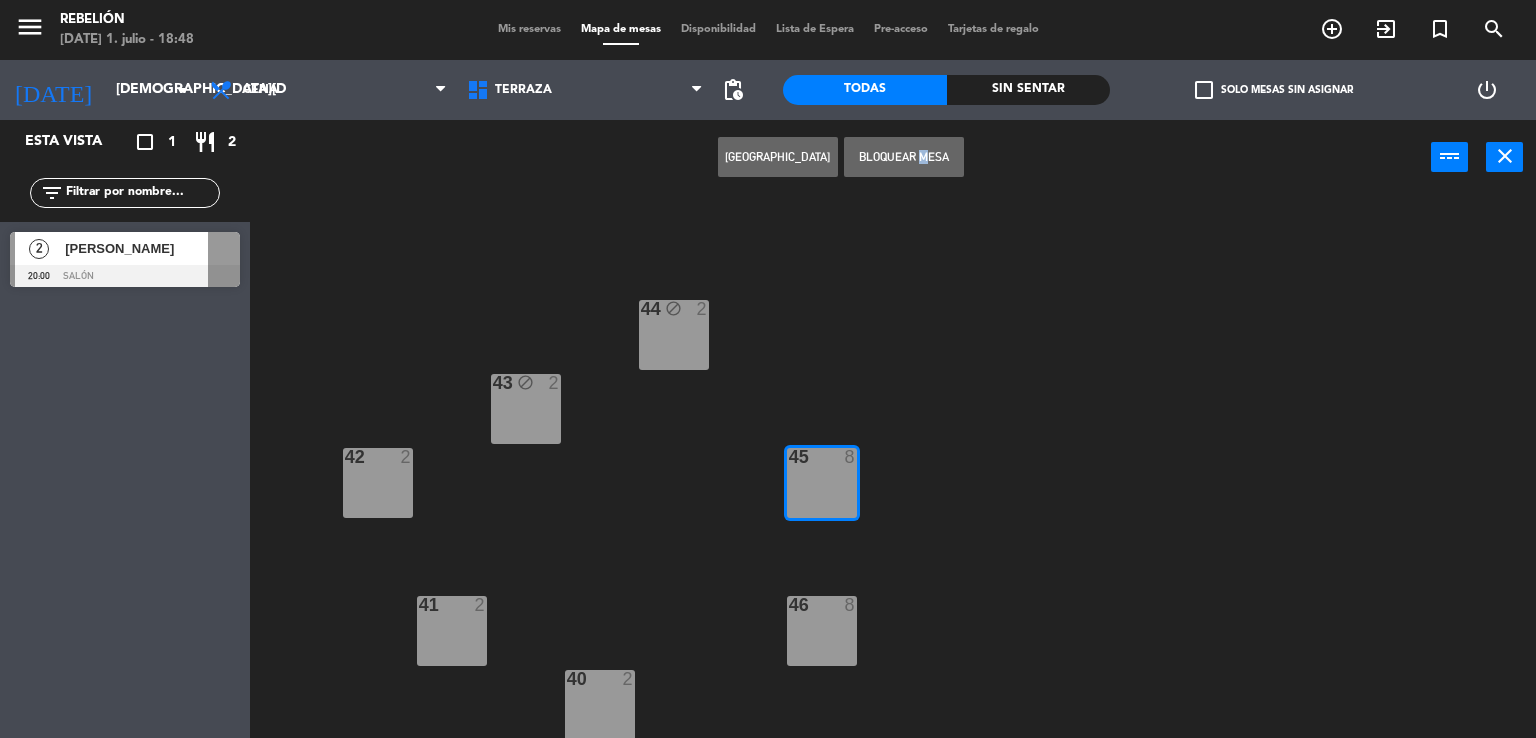 click on "Bloquear Mesa" at bounding box center [904, 157] 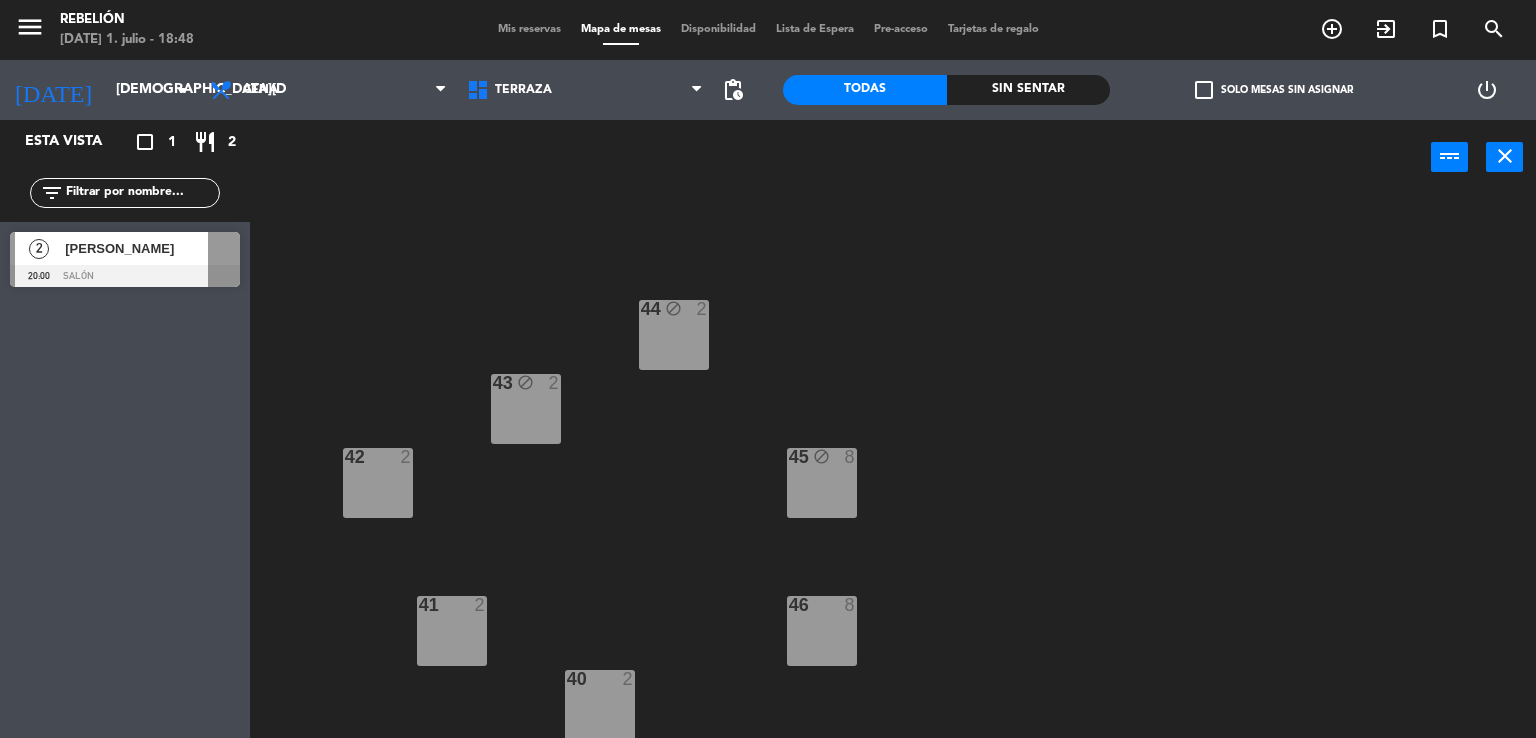 click on "42  2" at bounding box center (378, 483) 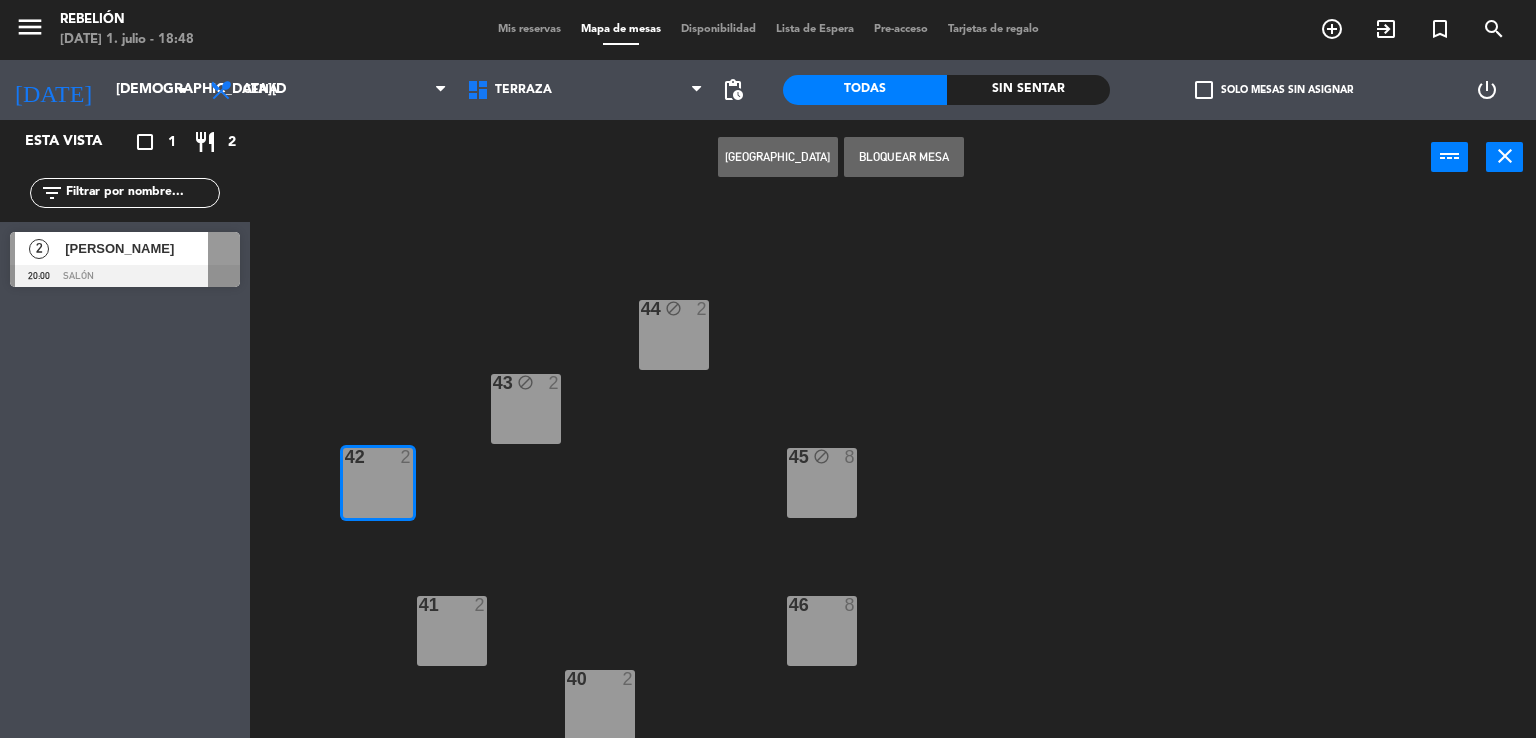 click on "Bloquear Mesa" at bounding box center (904, 157) 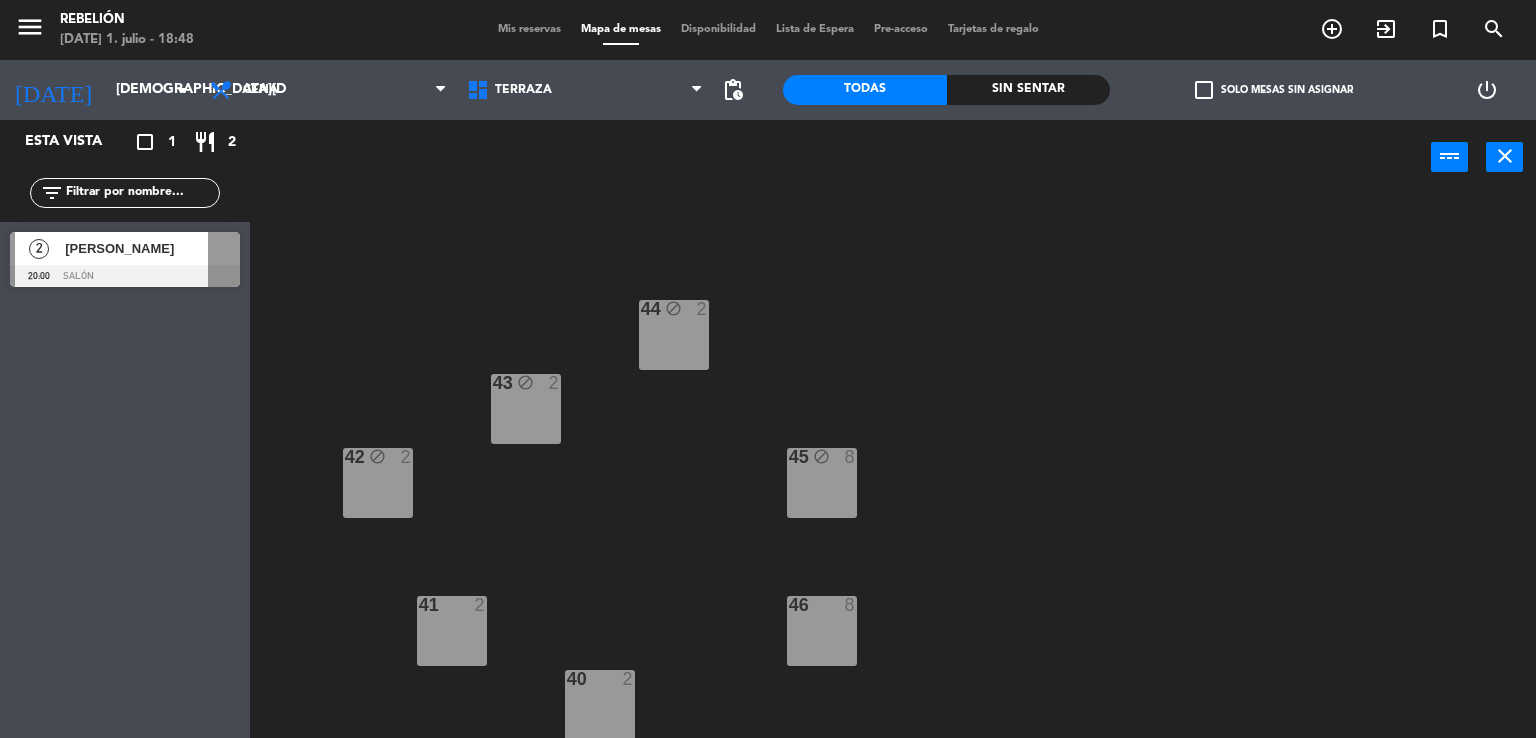 drag, startPoint x: 803, startPoint y: 634, endPoint x: 808, endPoint y: 622, distance: 13 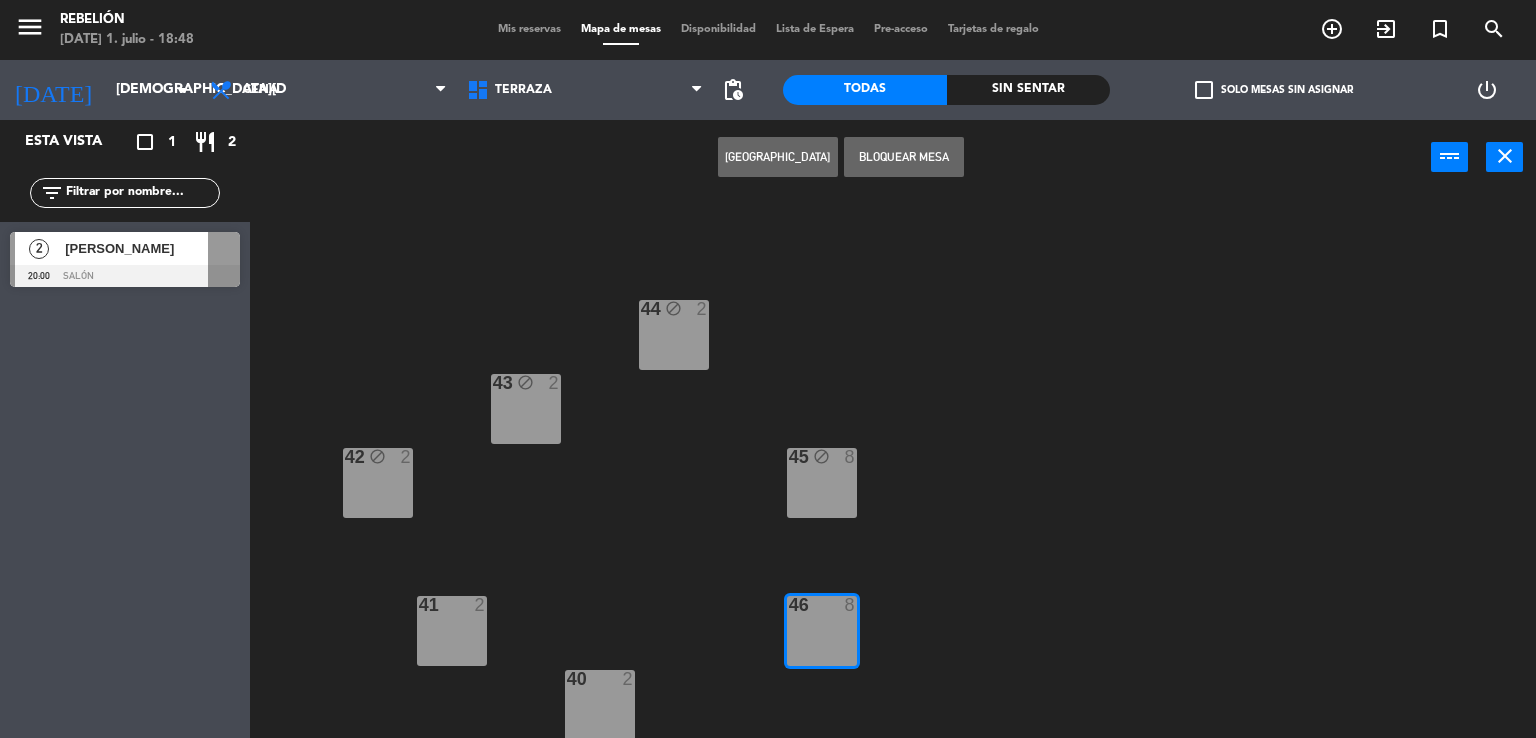 click on "Bloquear Mesa" at bounding box center (904, 157) 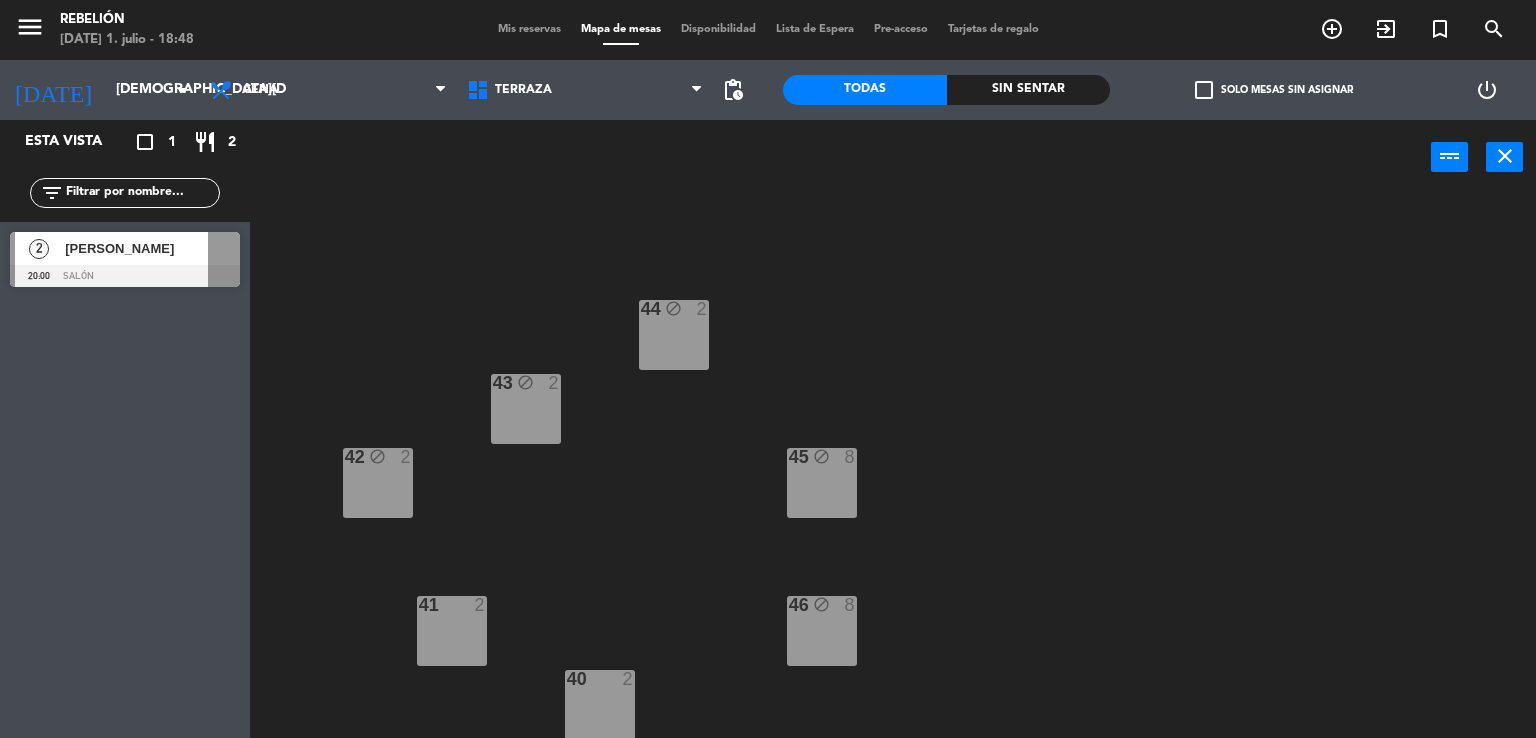 drag, startPoint x: 604, startPoint y: 727, endPoint x: 692, endPoint y: 416, distance: 323.21045 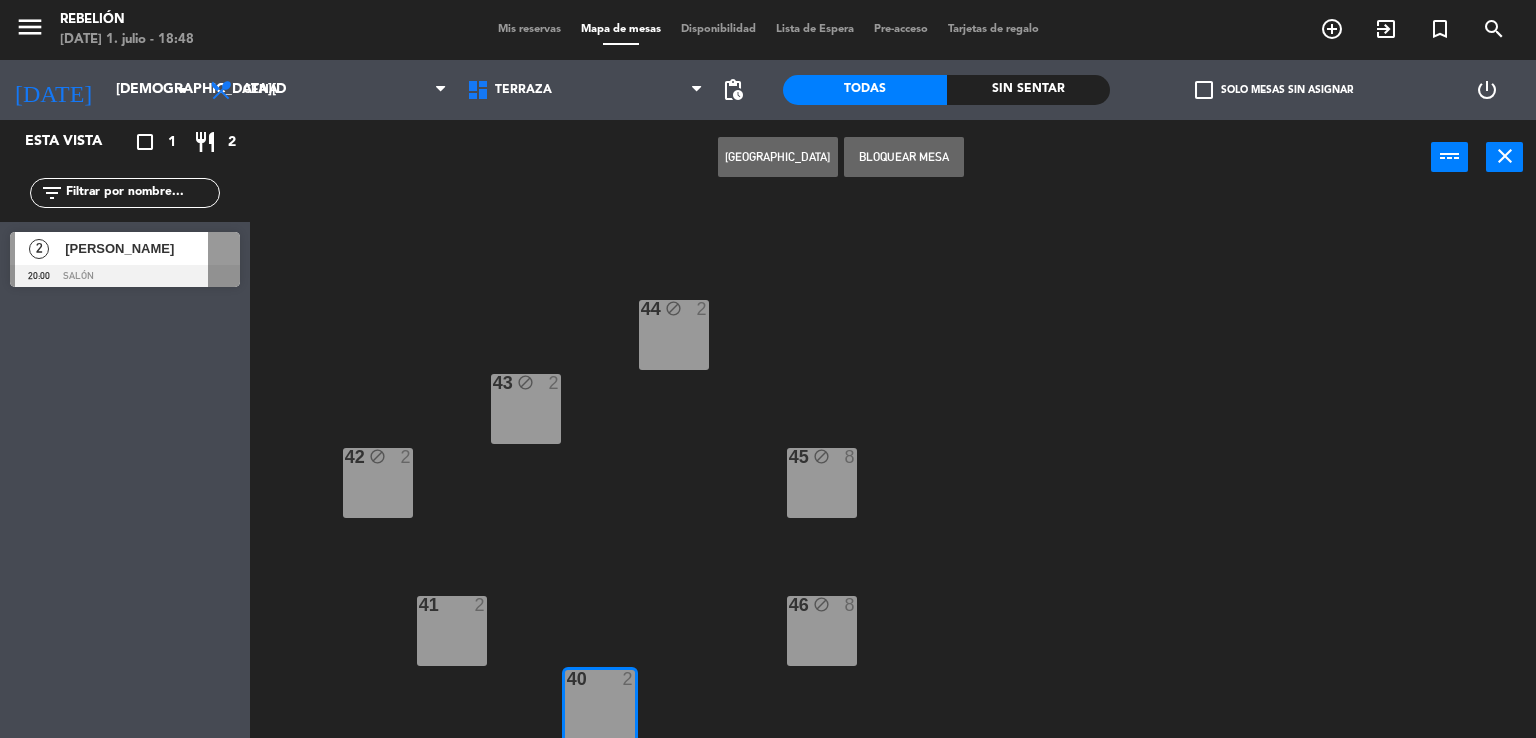 click on "Bloquear Mesa" at bounding box center (904, 157) 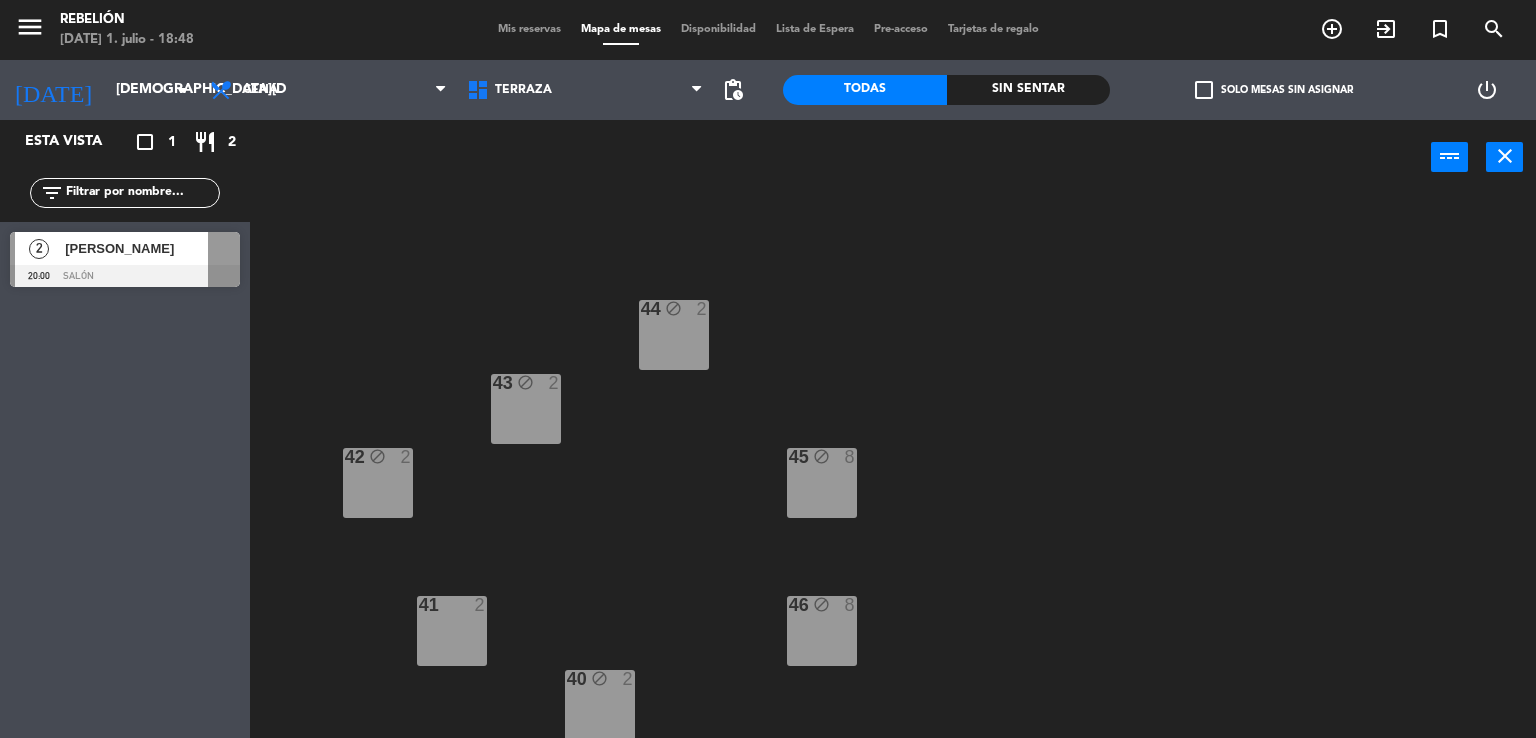 drag, startPoint x: 464, startPoint y: 625, endPoint x: 548, endPoint y: 538, distance: 120.93387 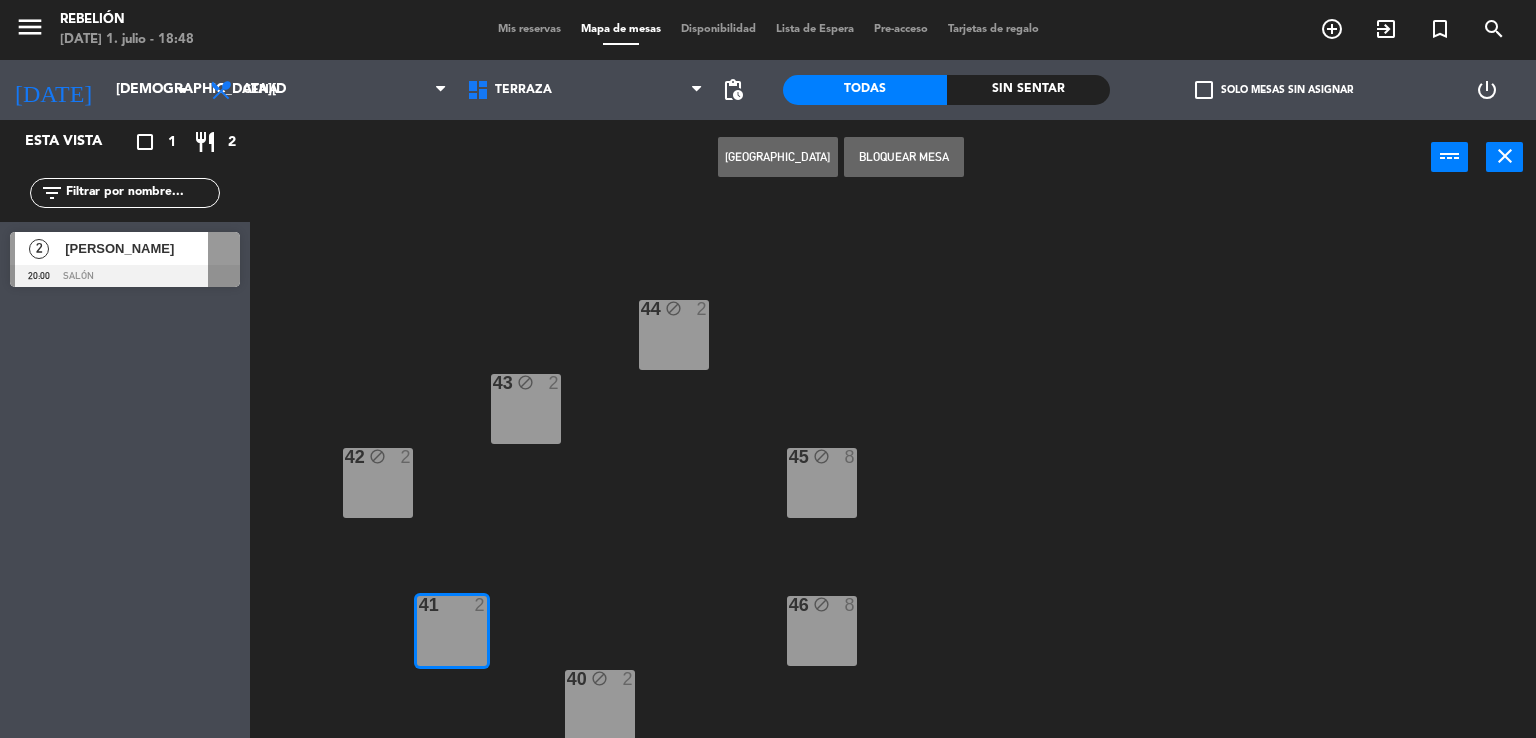 click on "Bloquear Mesa" at bounding box center (904, 157) 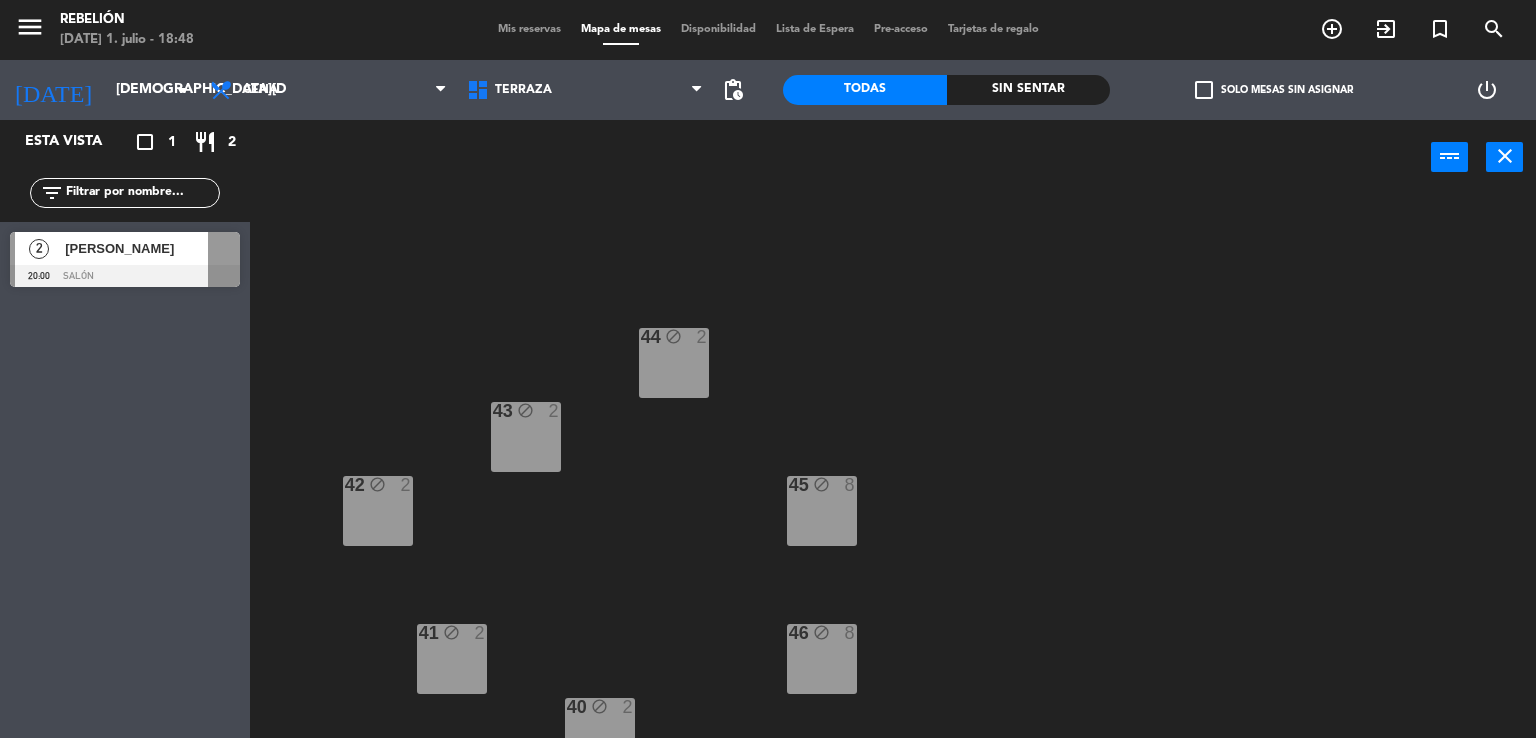 scroll, scrollTop: 80, scrollLeft: 0, axis: vertical 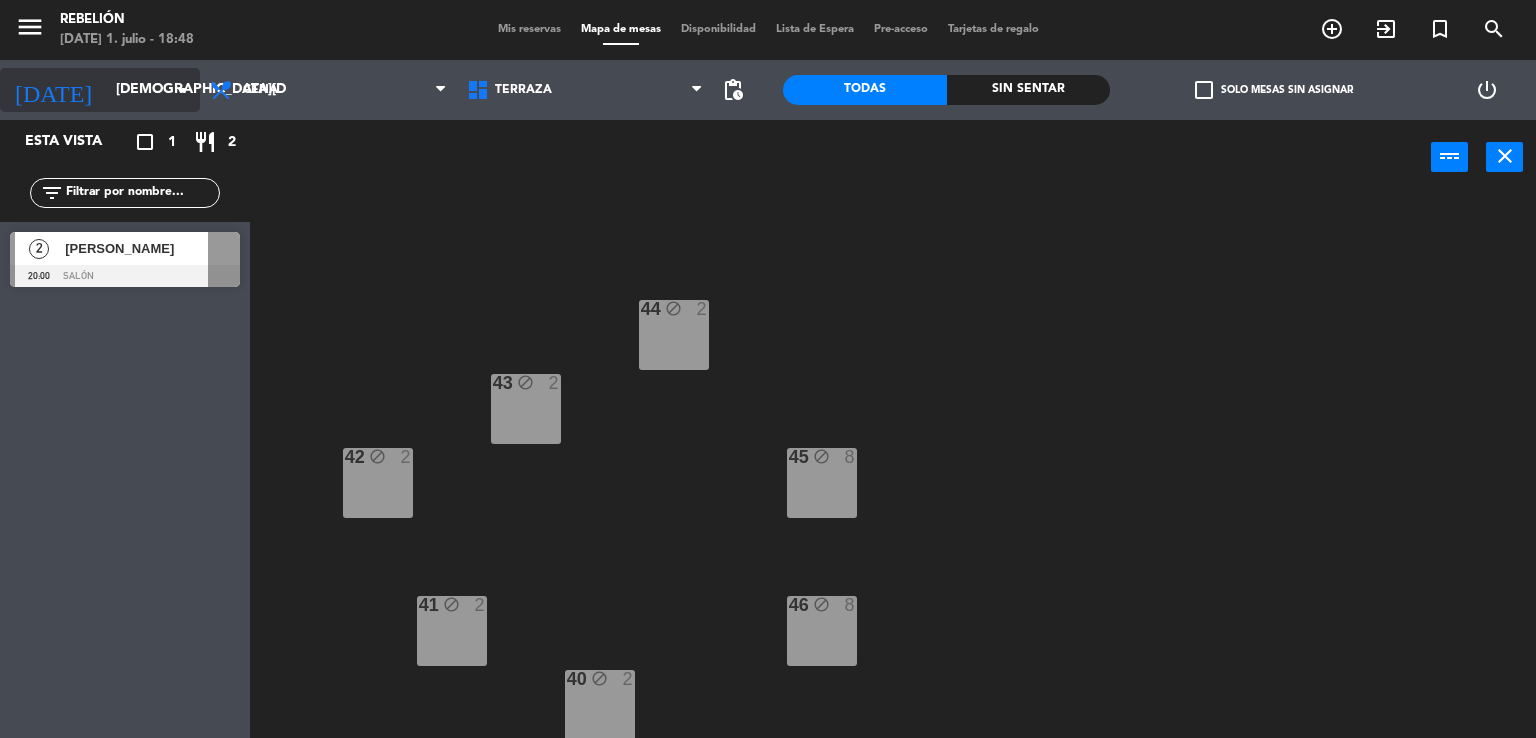 click on "[DEMOGRAPHIC_DATA][DATE]" 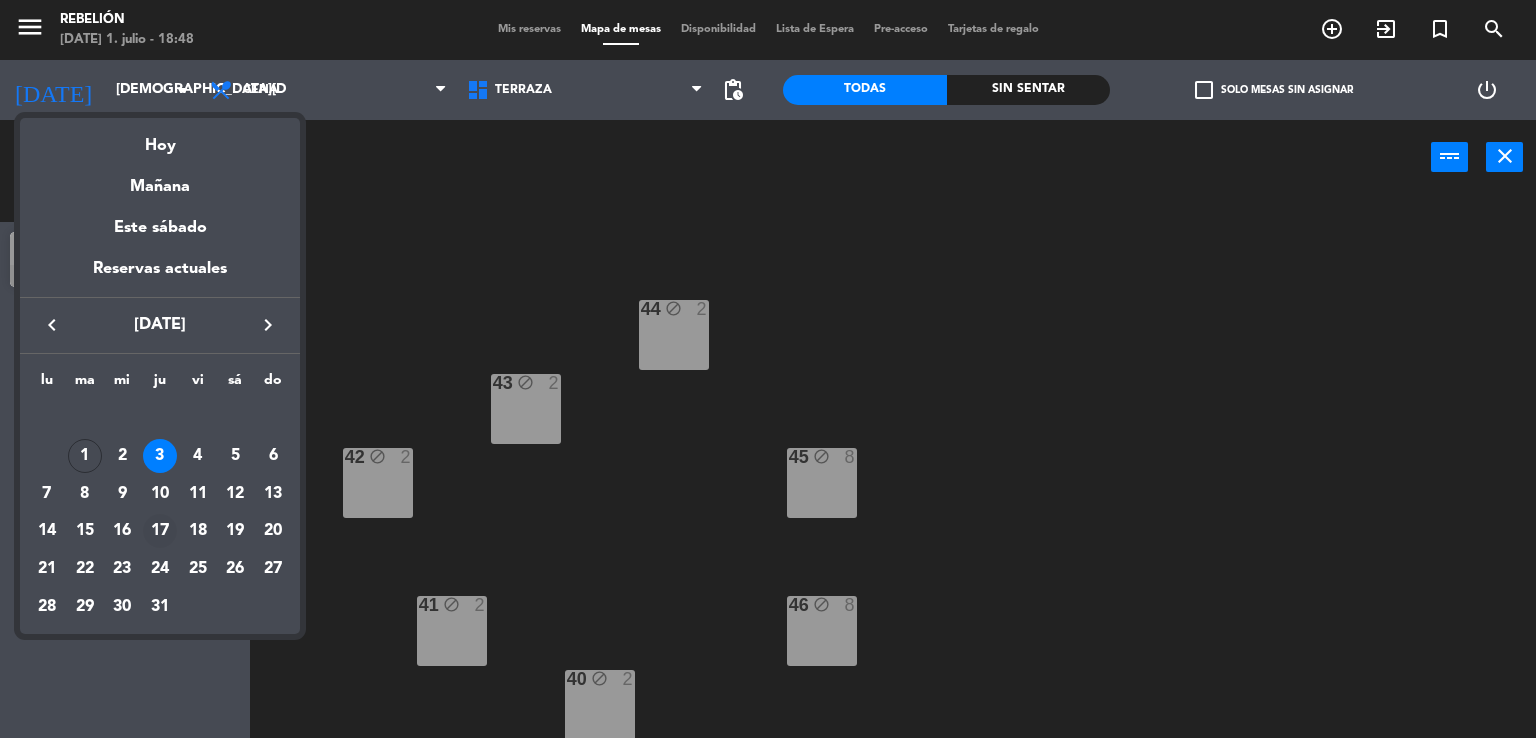 click on "17" at bounding box center (160, 531) 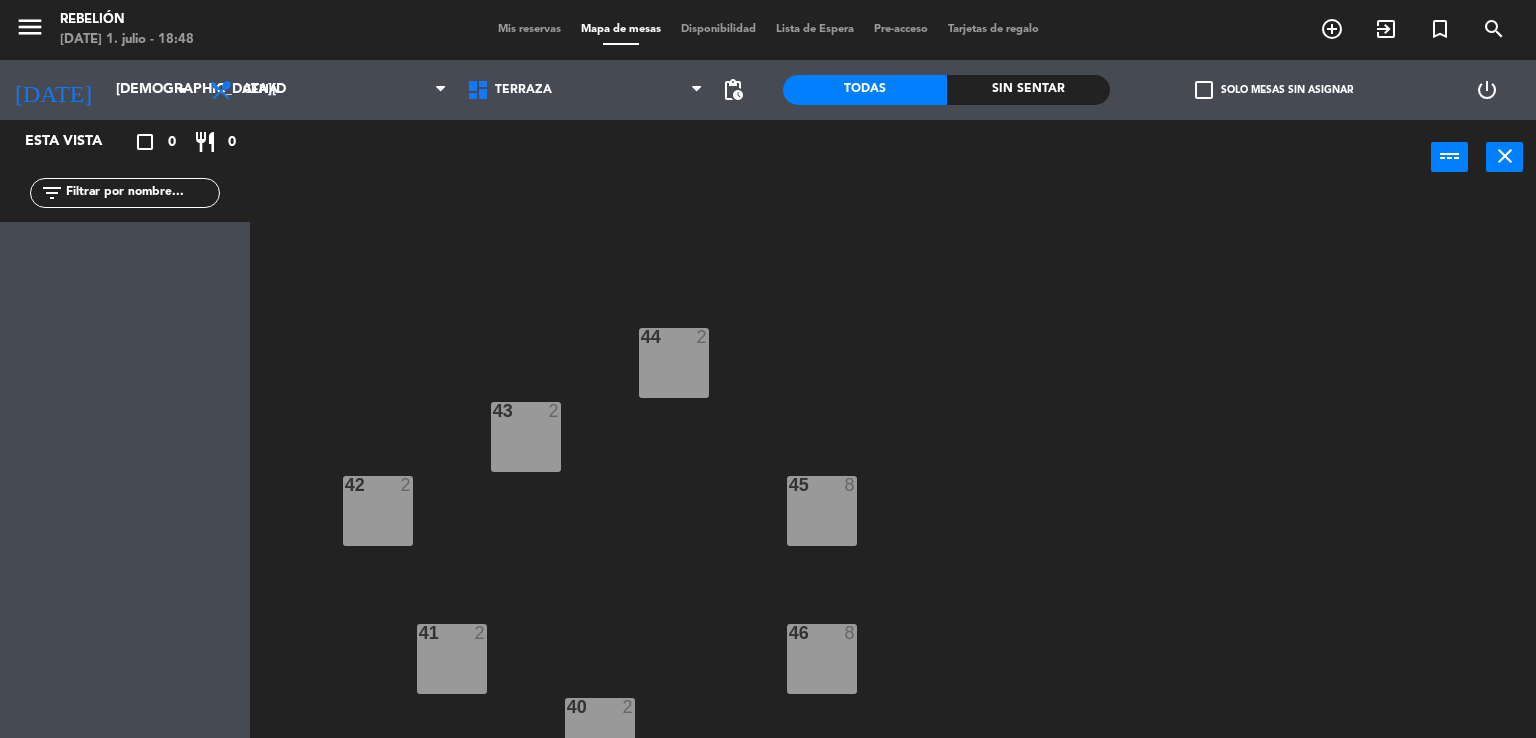 scroll, scrollTop: 80, scrollLeft: 0, axis: vertical 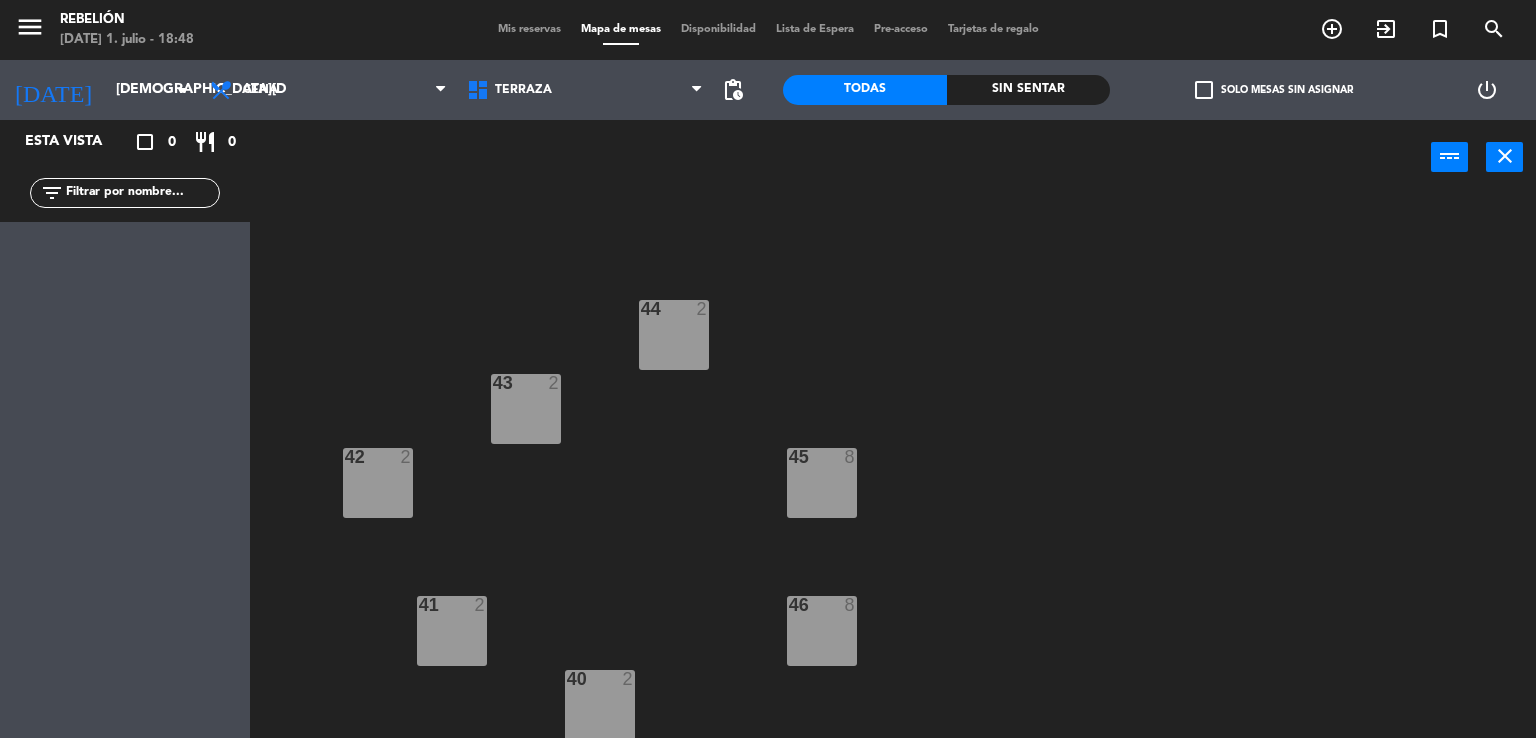 click on "44  2" at bounding box center [674, 335] 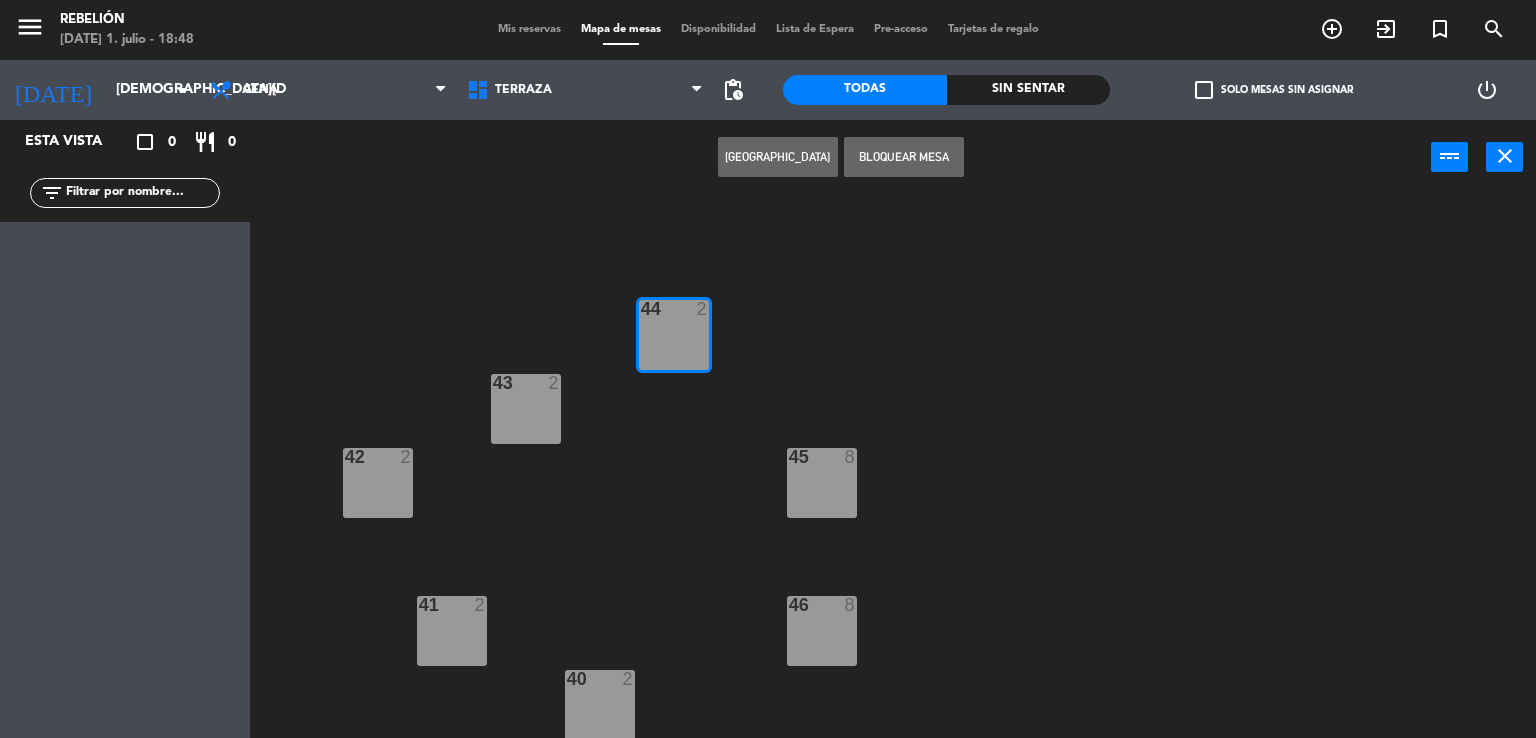 drag, startPoint x: 902, startPoint y: 150, endPoint x: 702, endPoint y: 328, distance: 267.73868 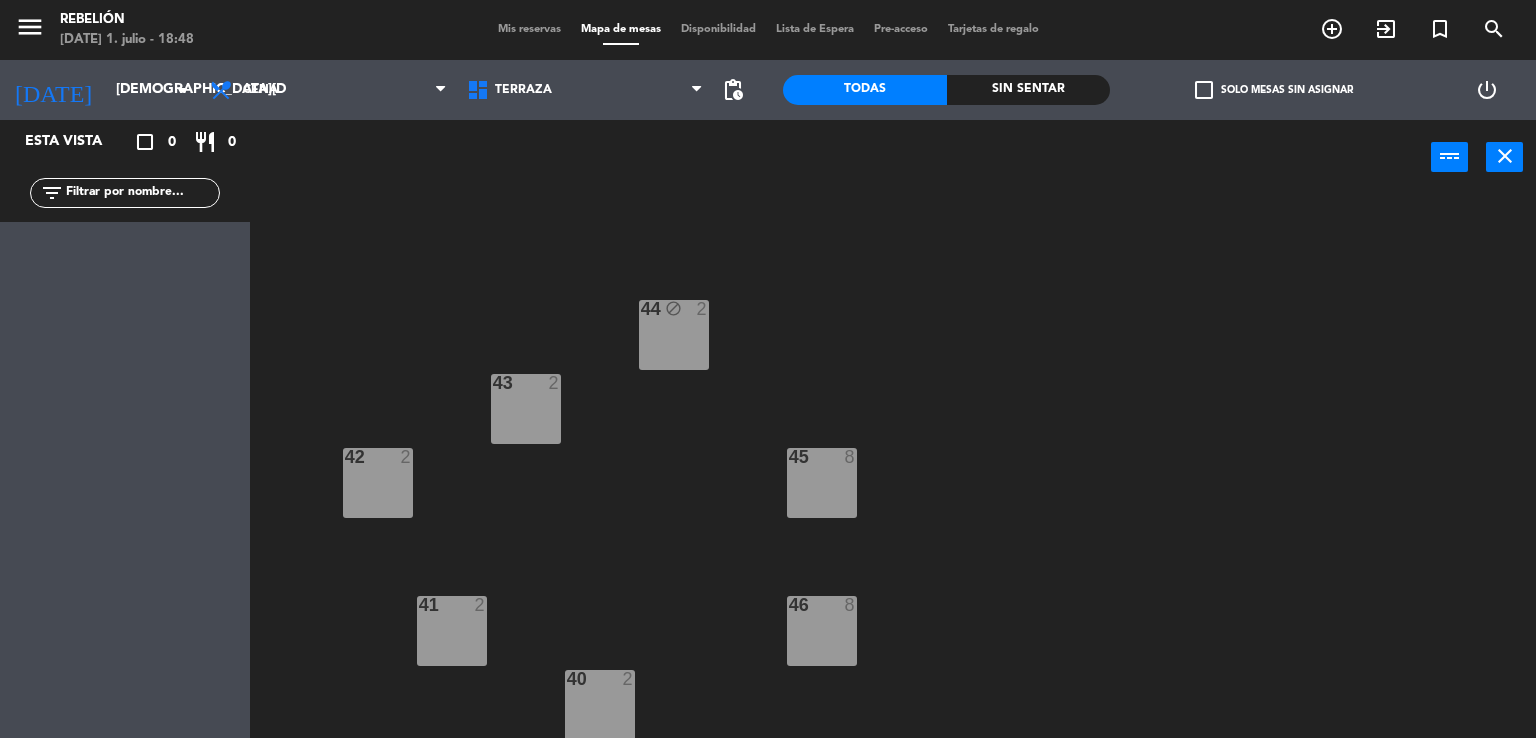 click on "43" at bounding box center [493, 383] 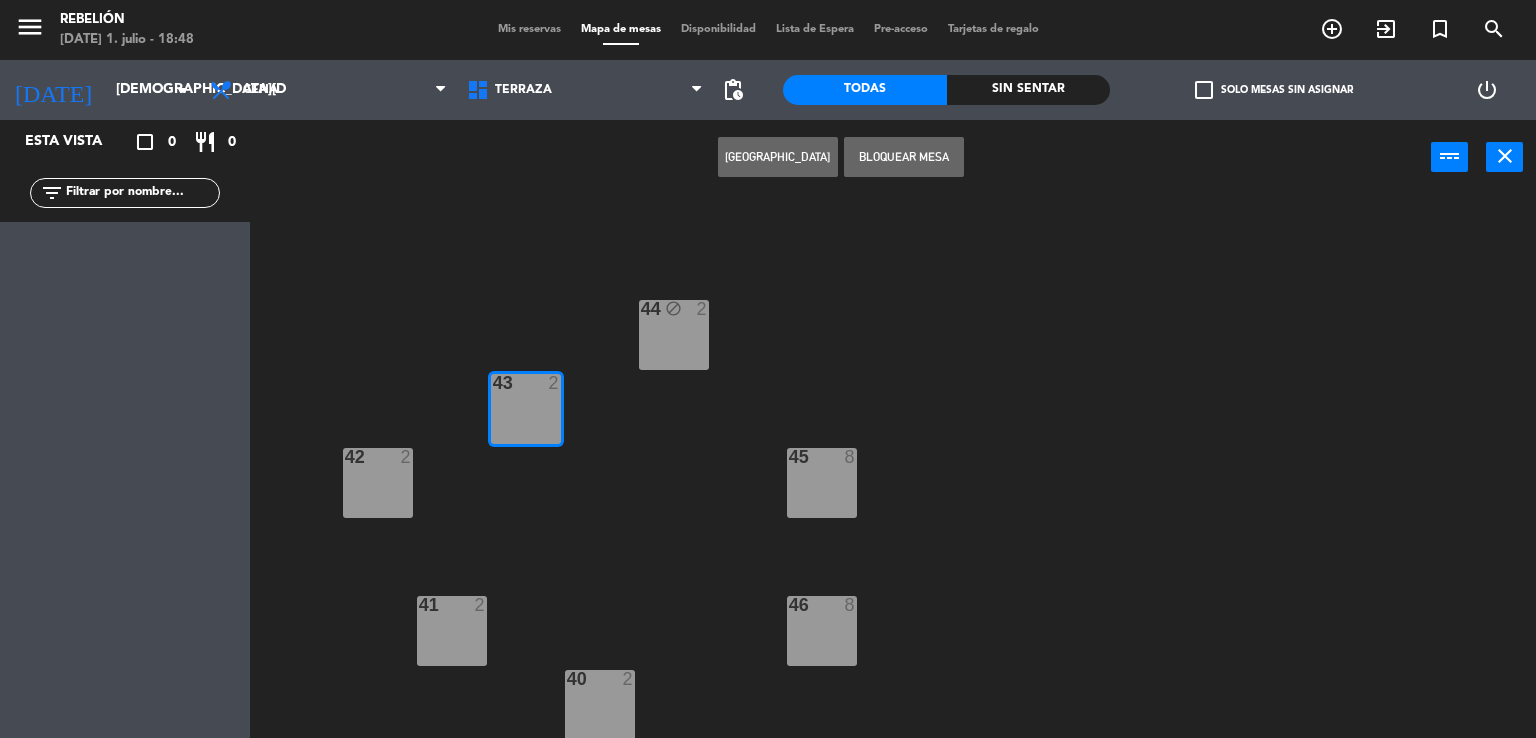 click on "Bloquear Mesa" at bounding box center [904, 157] 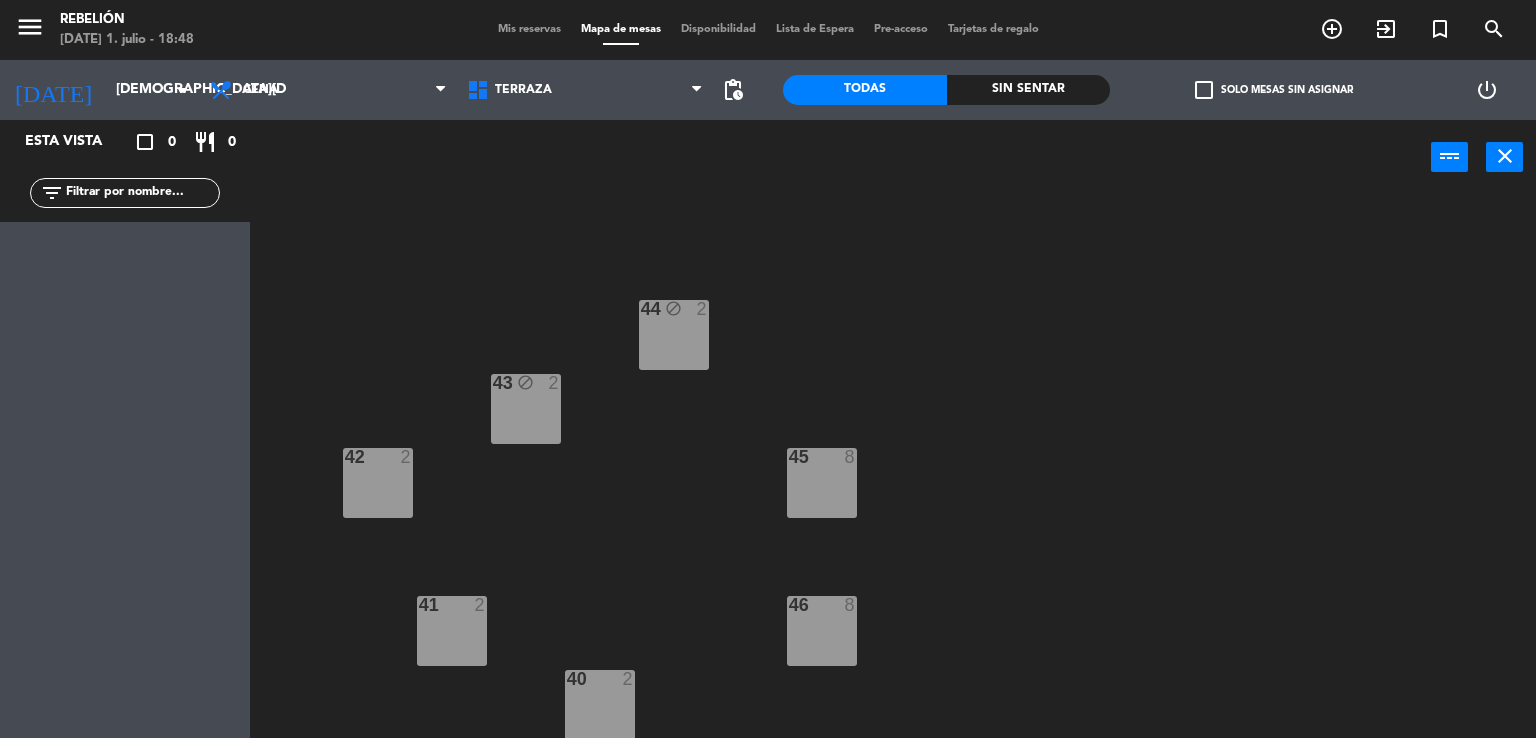 drag, startPoint x: 820, startPoint y: 479, endPoint x: 826, endPoint y: 442, distance: 37.48333 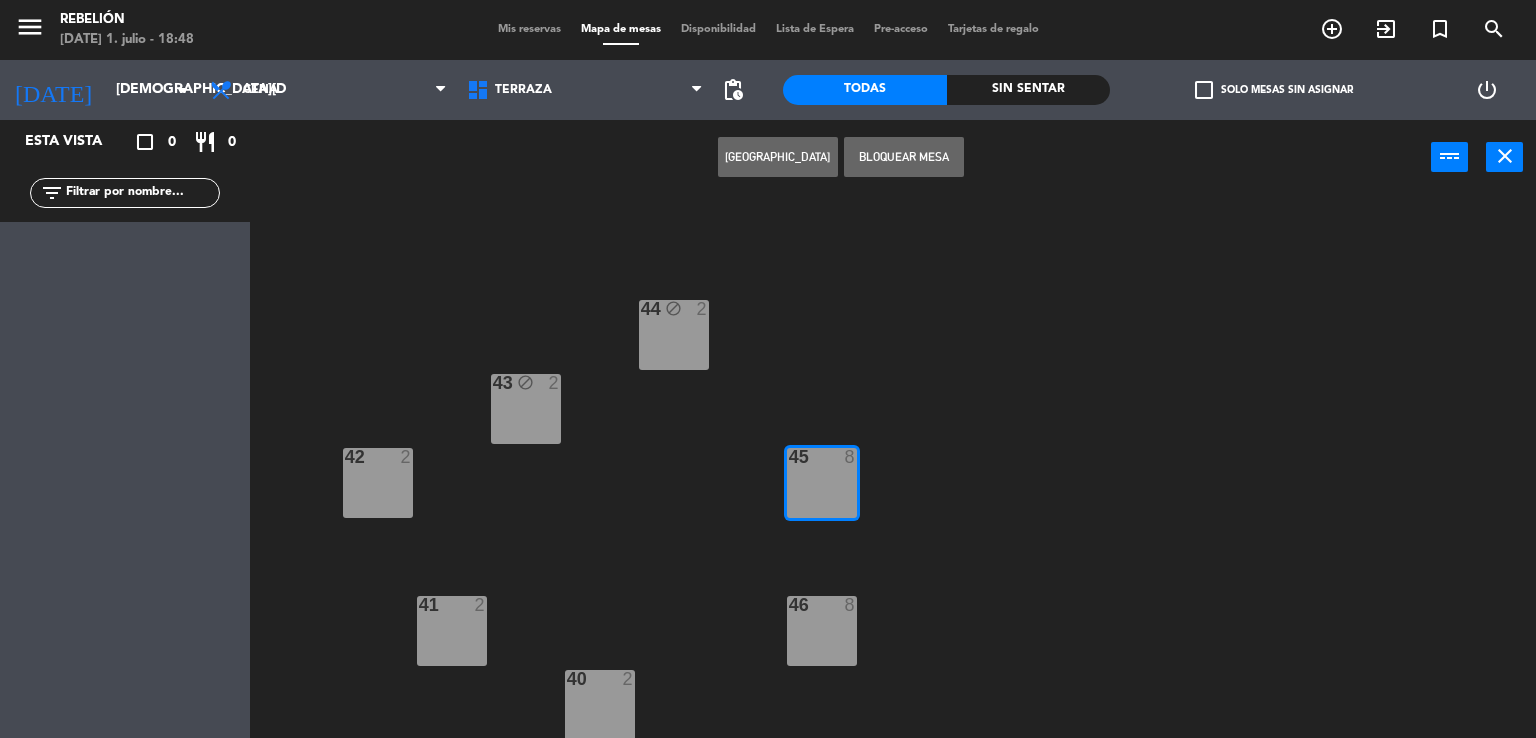 click on "Bloquear Mesa" at bounding box center [904, 157] 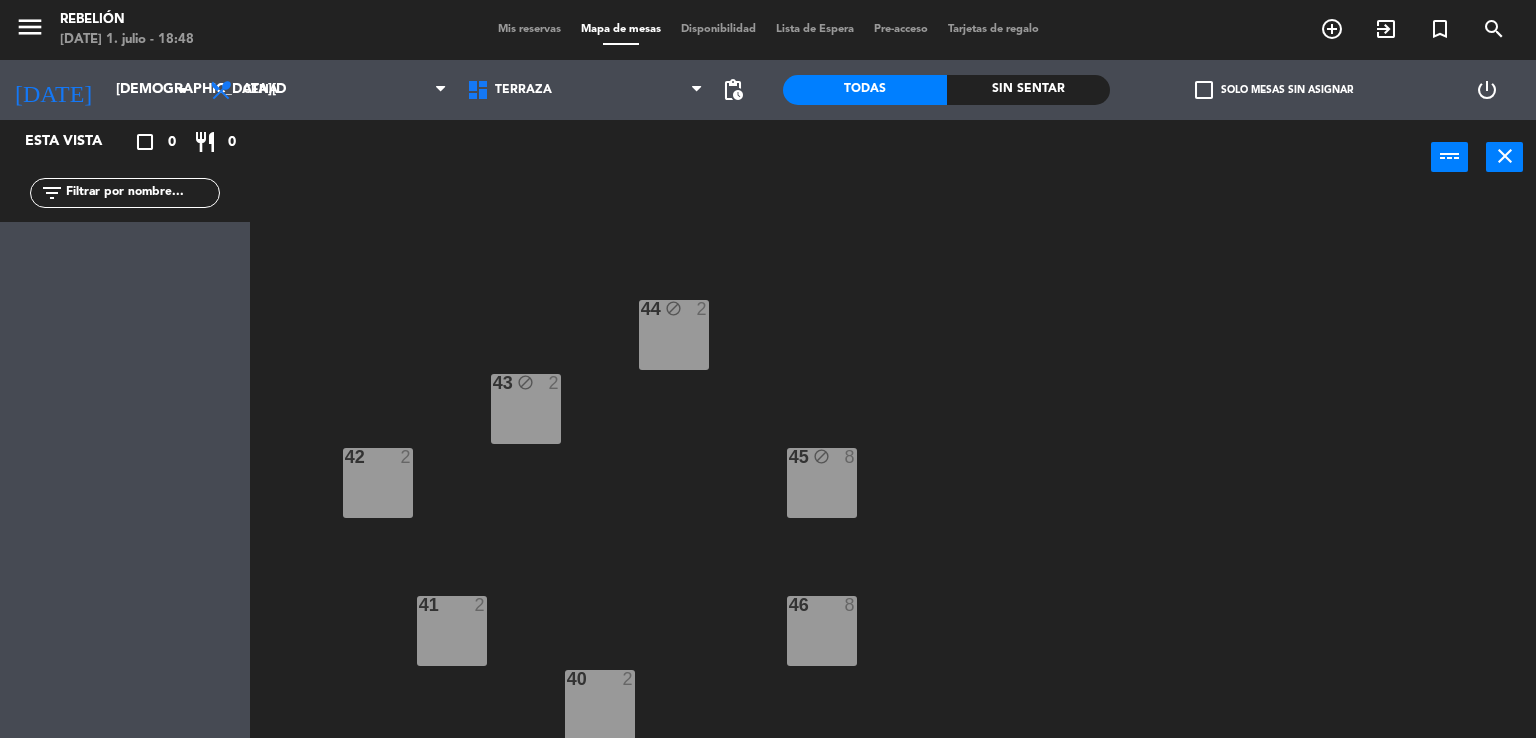 click on "46  8" at bounding box center (822, 631) 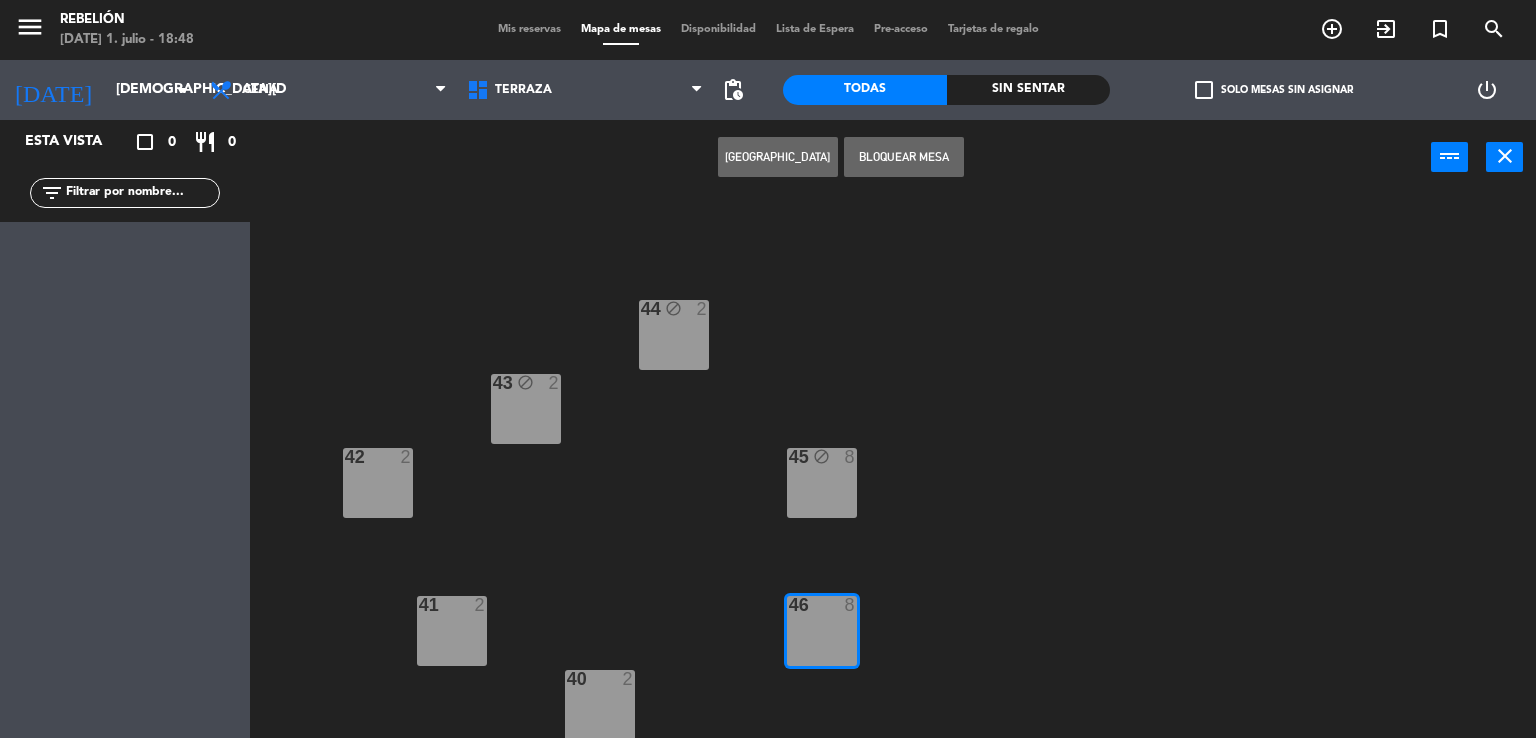 click on "Bloquear Mesa" at bounding box center [904, 157] 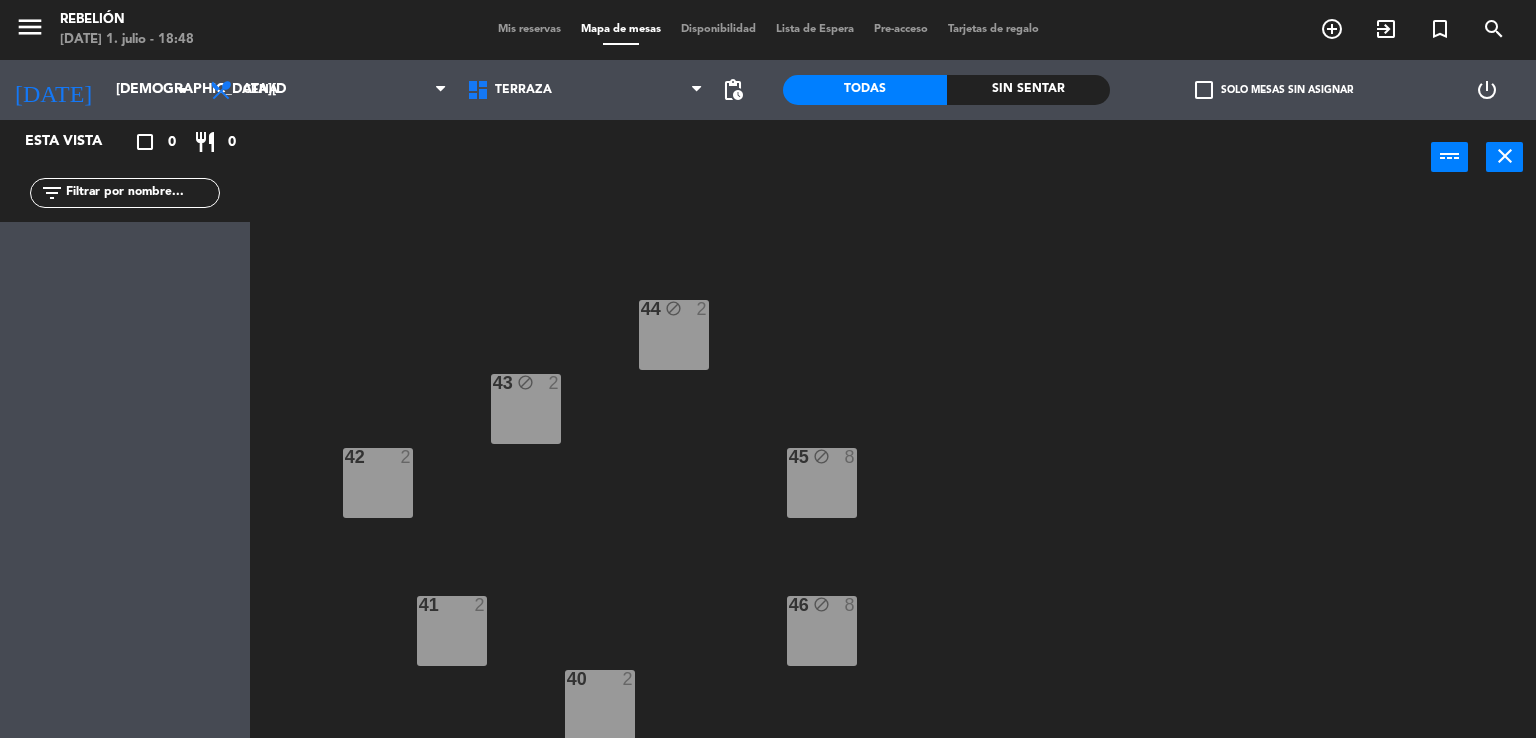 click on "42  2" at bounding box center [378, 483] 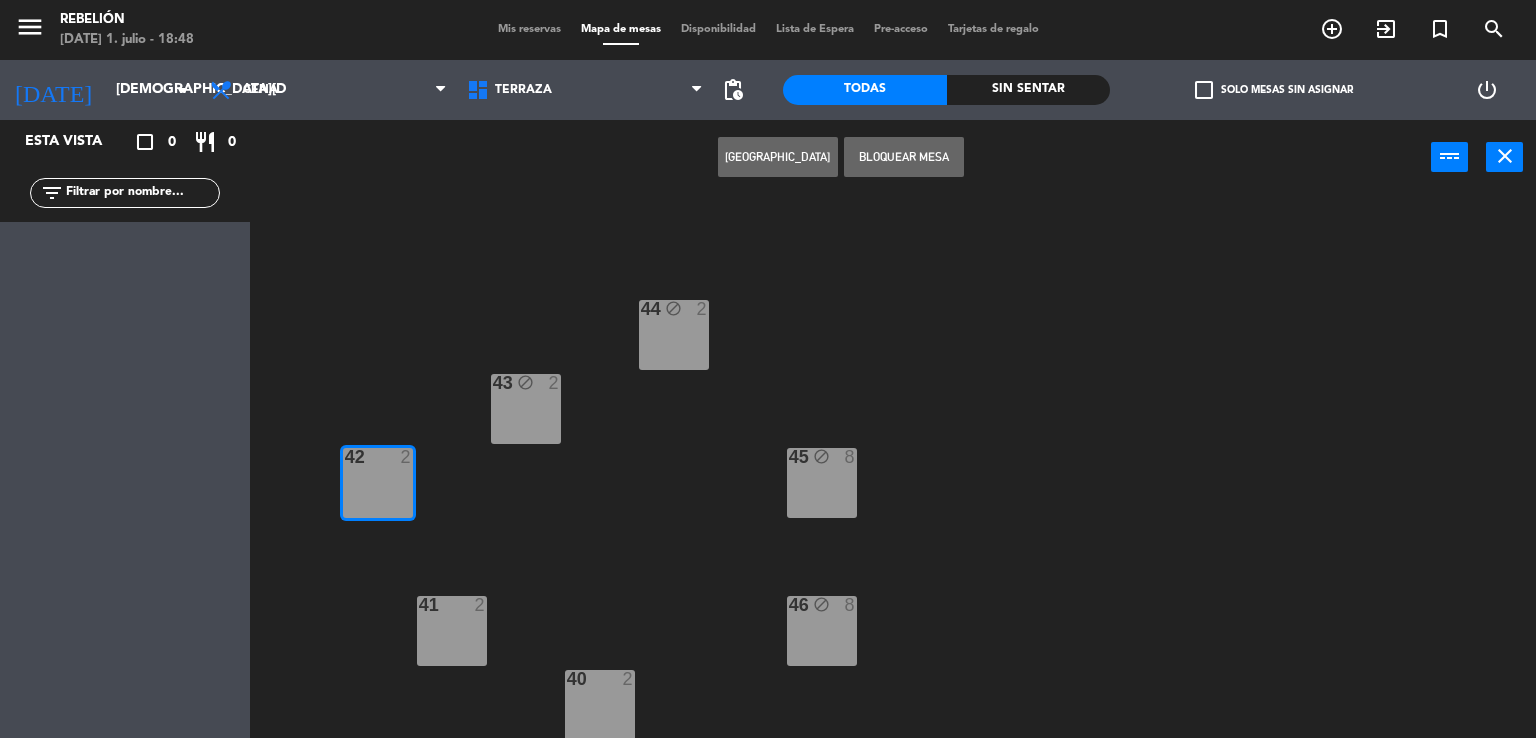 drag, startPoint x: 876, startPoint y: 153, endPoint x: 843, endPoint y: 502, distance: 350.5567 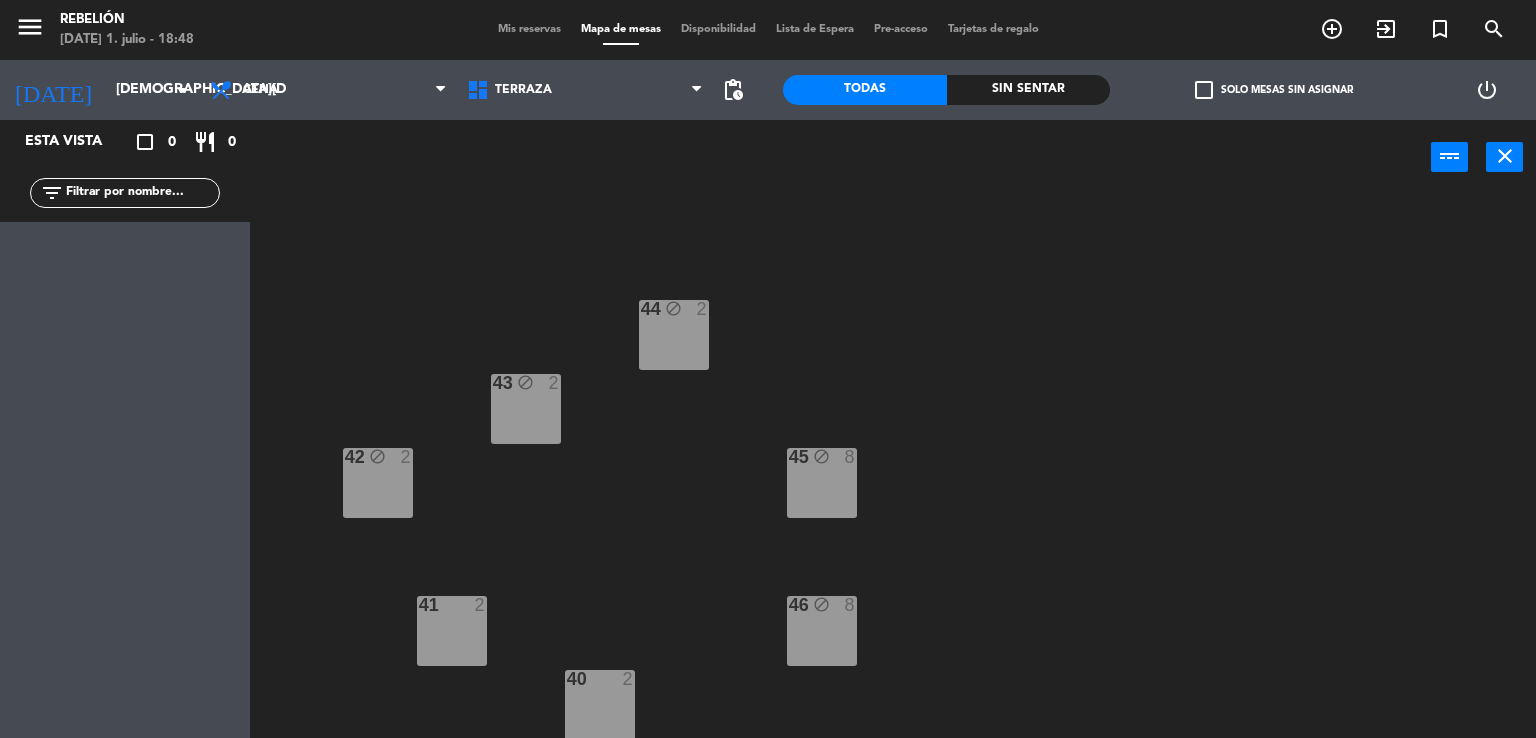 drag, startPoint x: 608, startPoint y: 711, endPoint x: 678, endPoint y: 461, distance: 259.6151 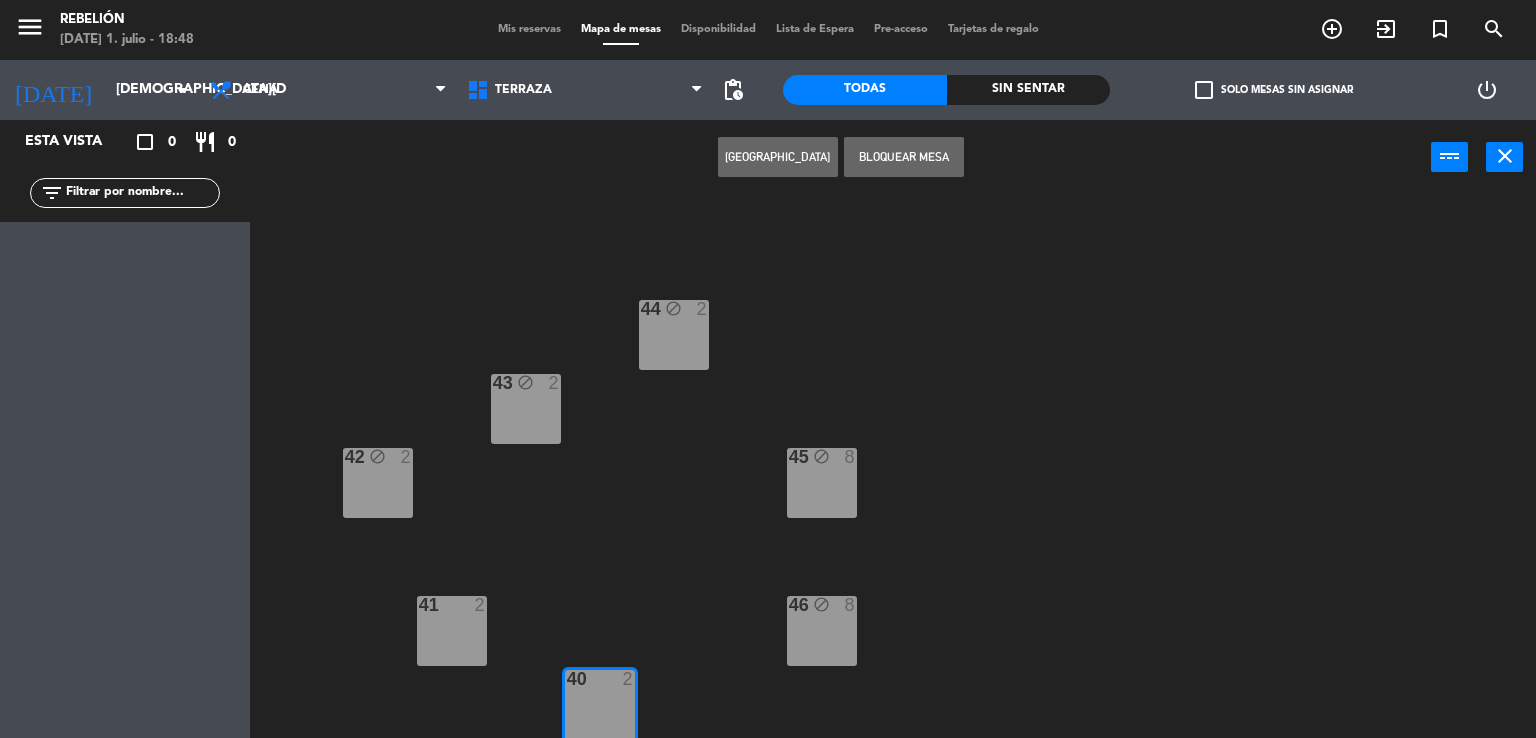 click on "Bloquear Mesa" at bounding box center [904, 157] 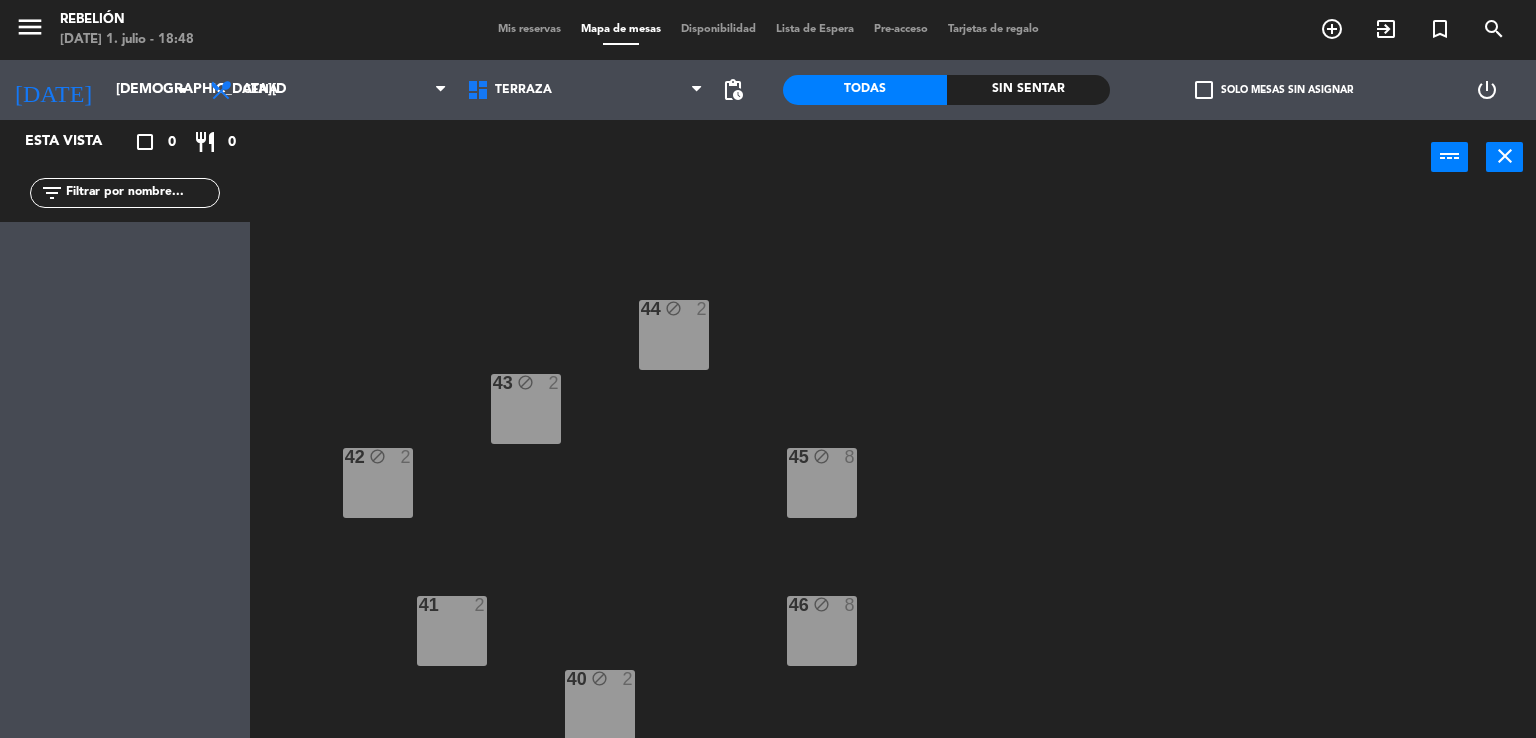drag, startPoint x: 449, startPoint y: 642, endPoint x: 640, endPoint y: 374, distance: 329.09726 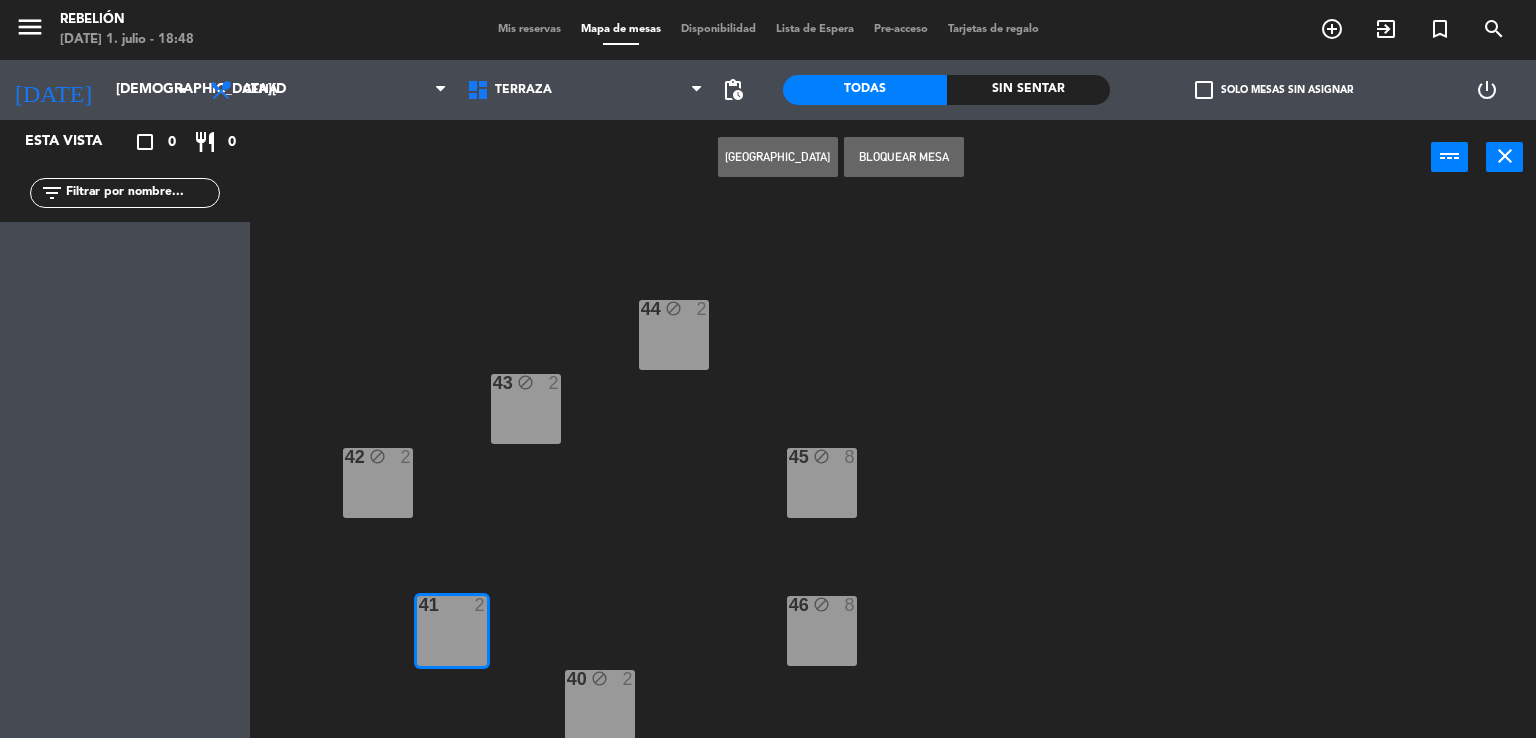 click on "Bloquear Mesa" at bounding box center (904, 157) 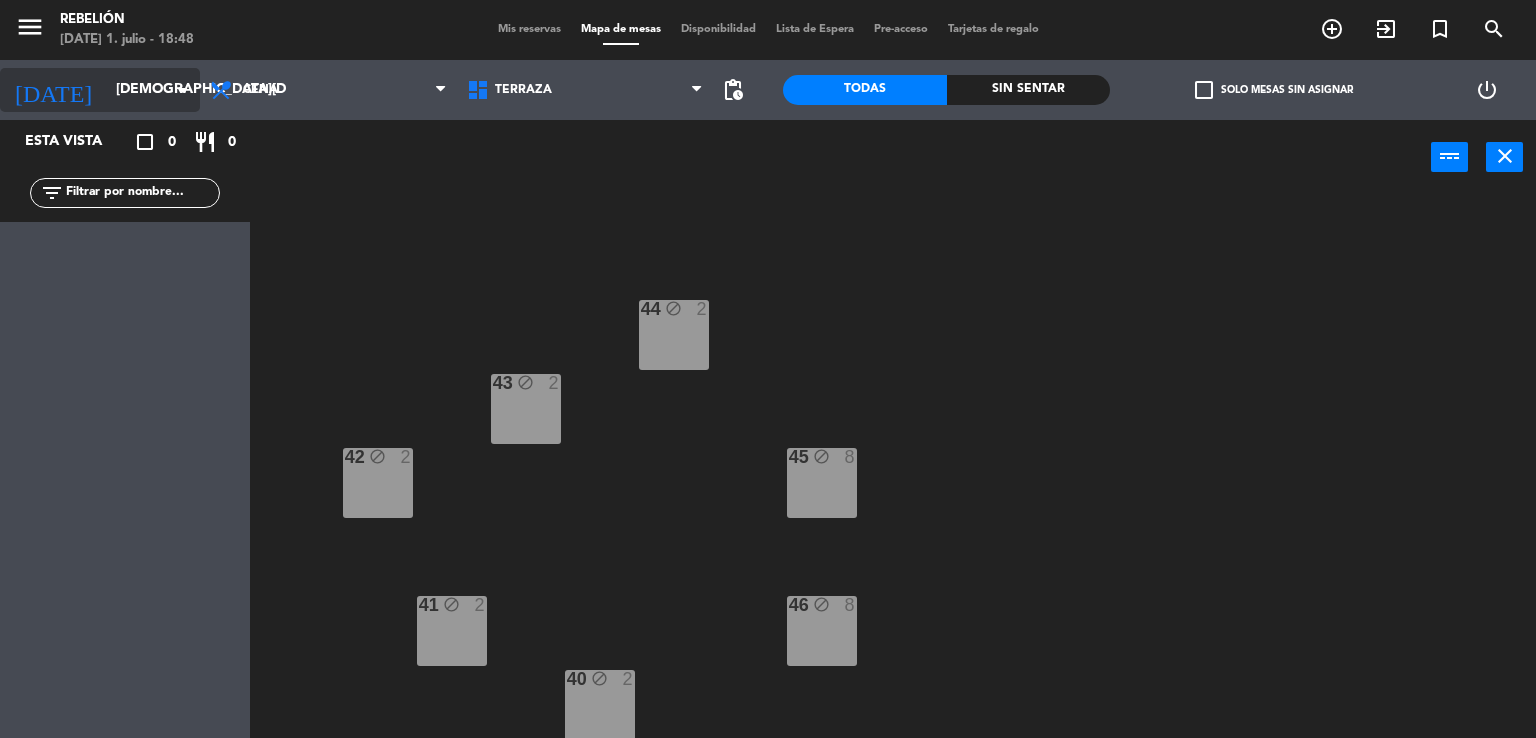 click on "[DEMOGRAPHIC_DATA][DATE]" 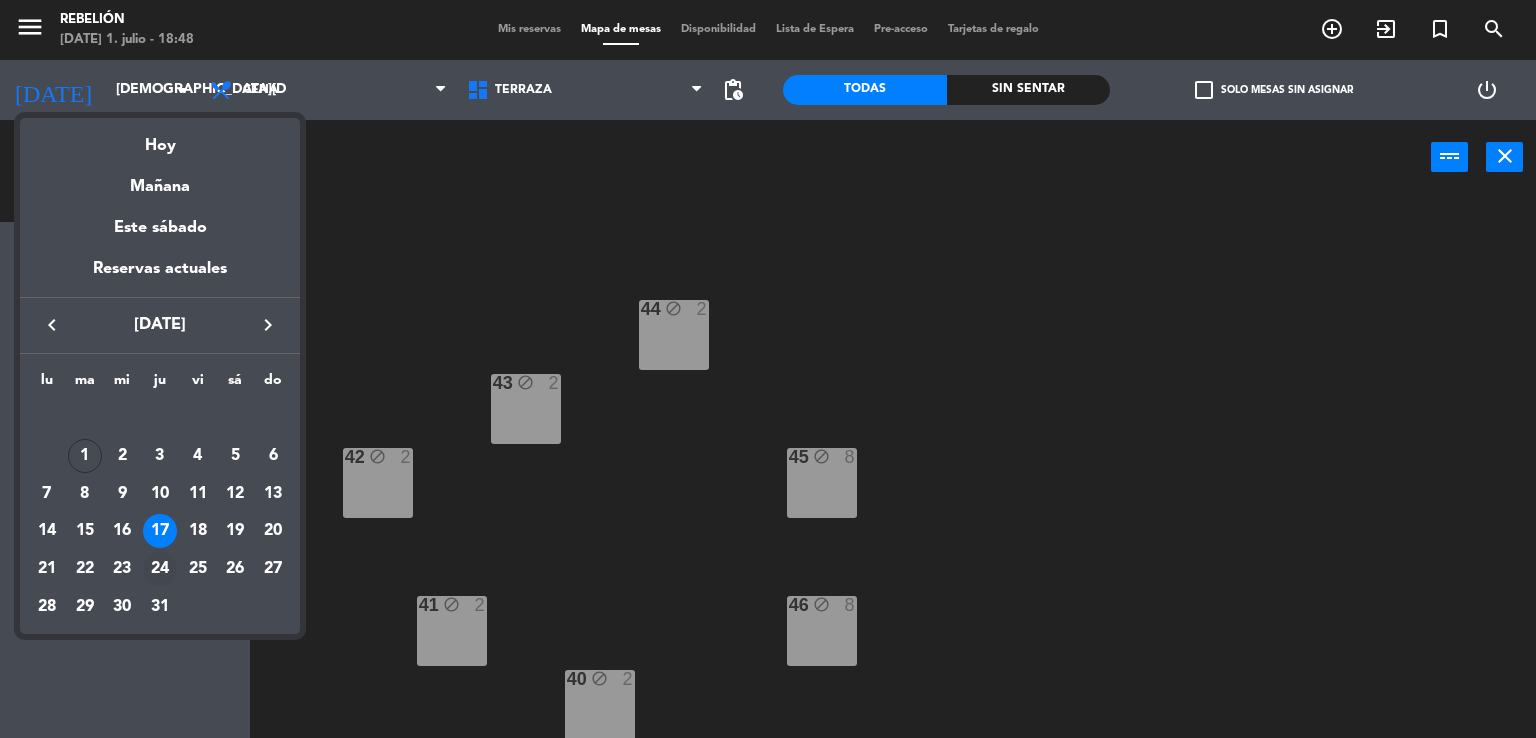 click on "24" at bounding box center [160, 569] 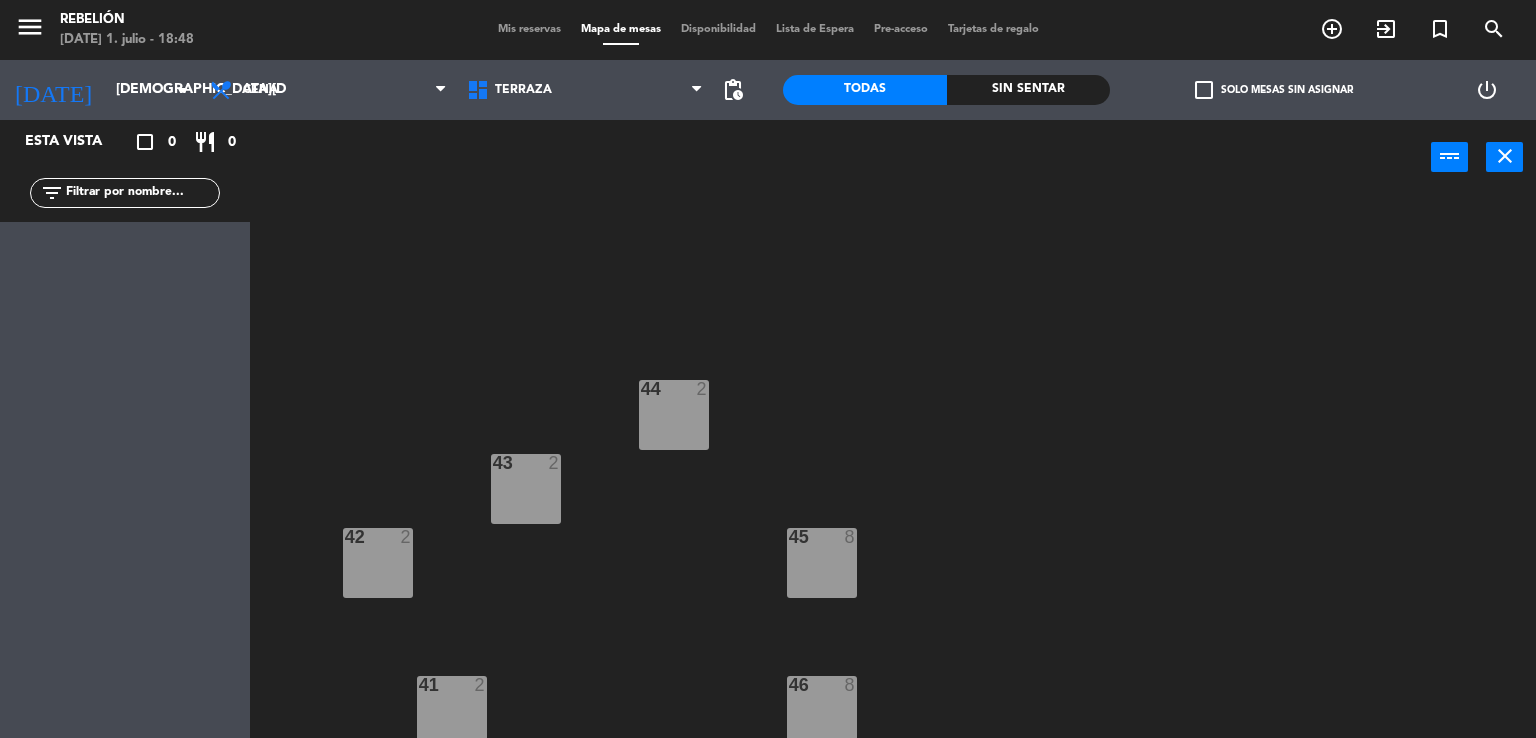click on "44  2" at bounding box center [674, 415] 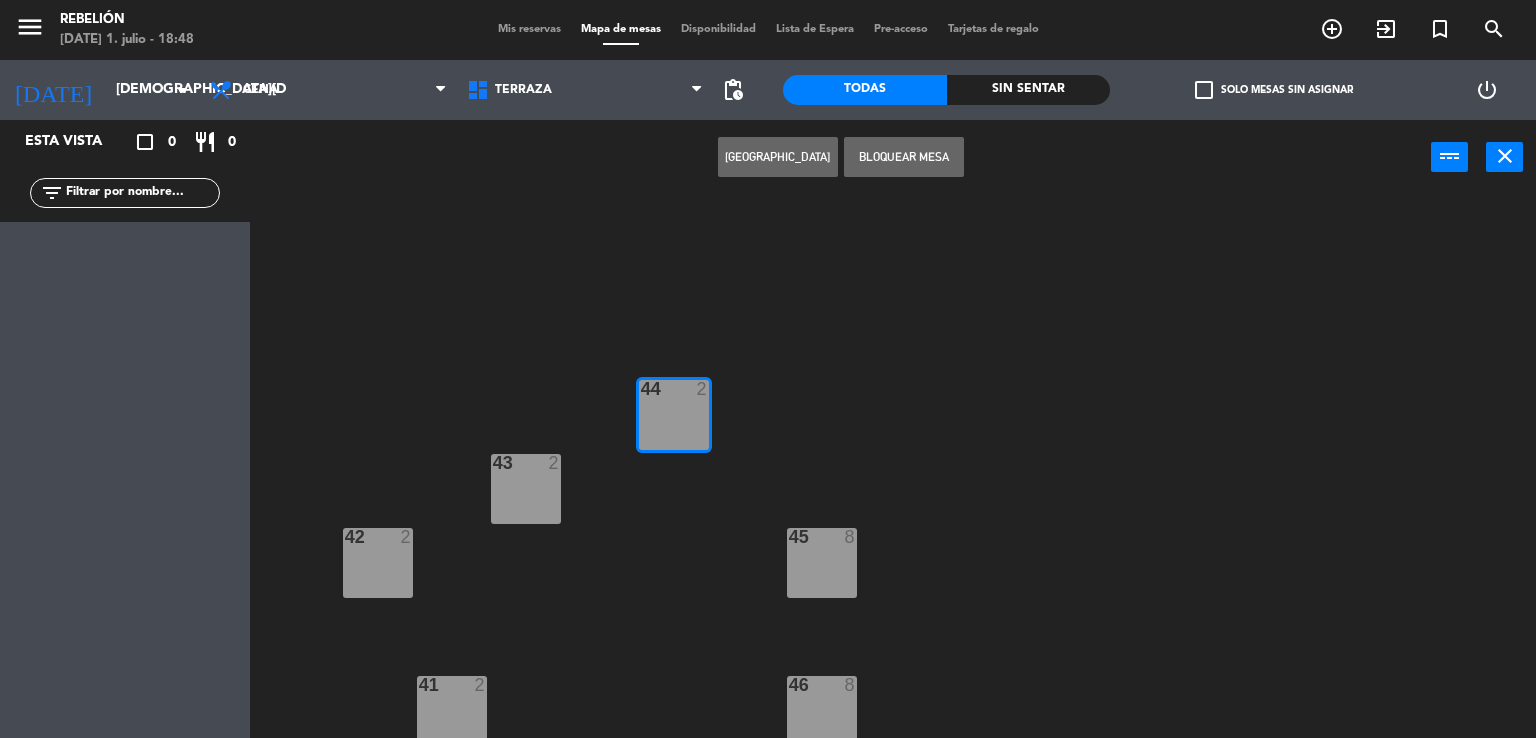 click on "Bloquear Mesa" at bounding box center [904, 157] 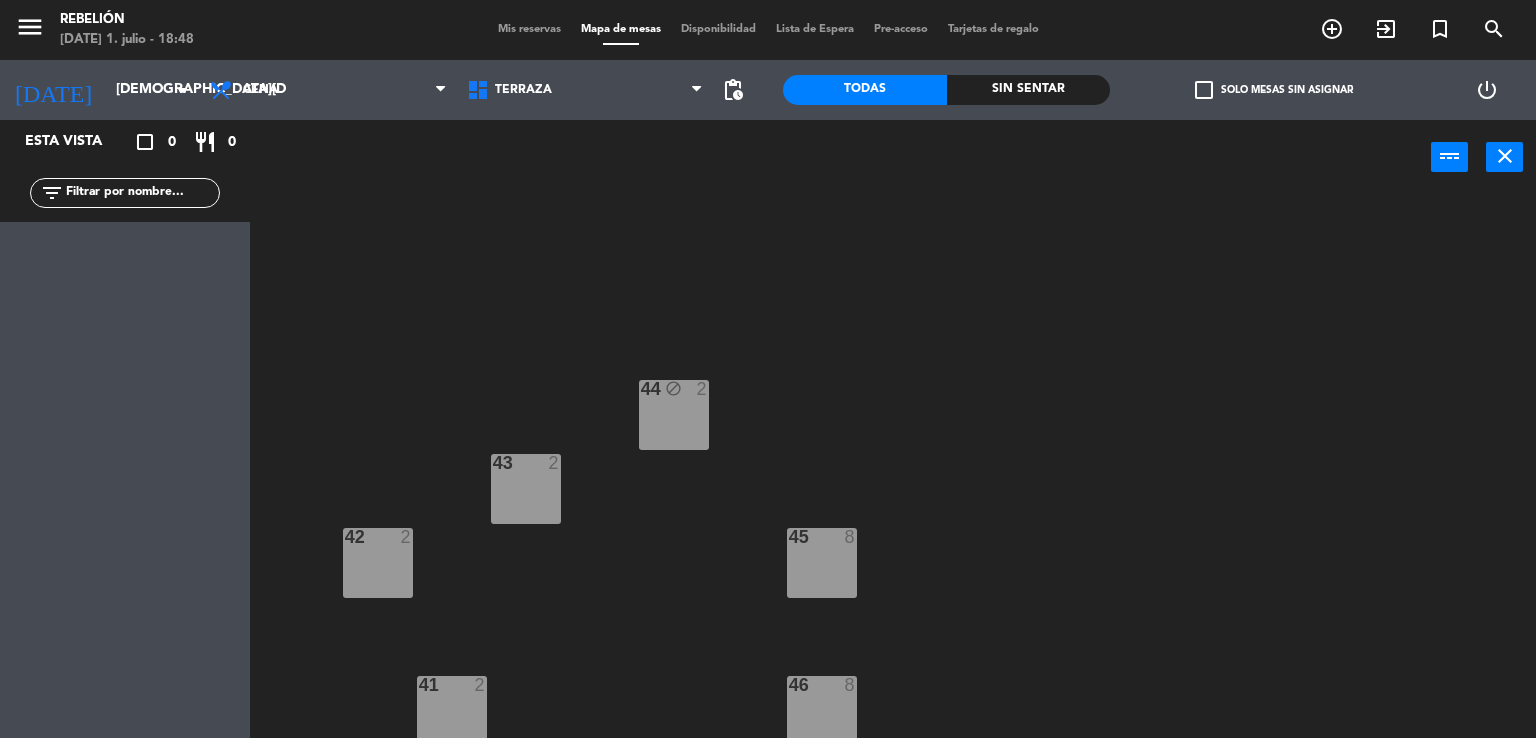drag, startPoint x: 532, startPoint y: 477, endPoint x: 579, endPoint y: 436, distance: 62.369865 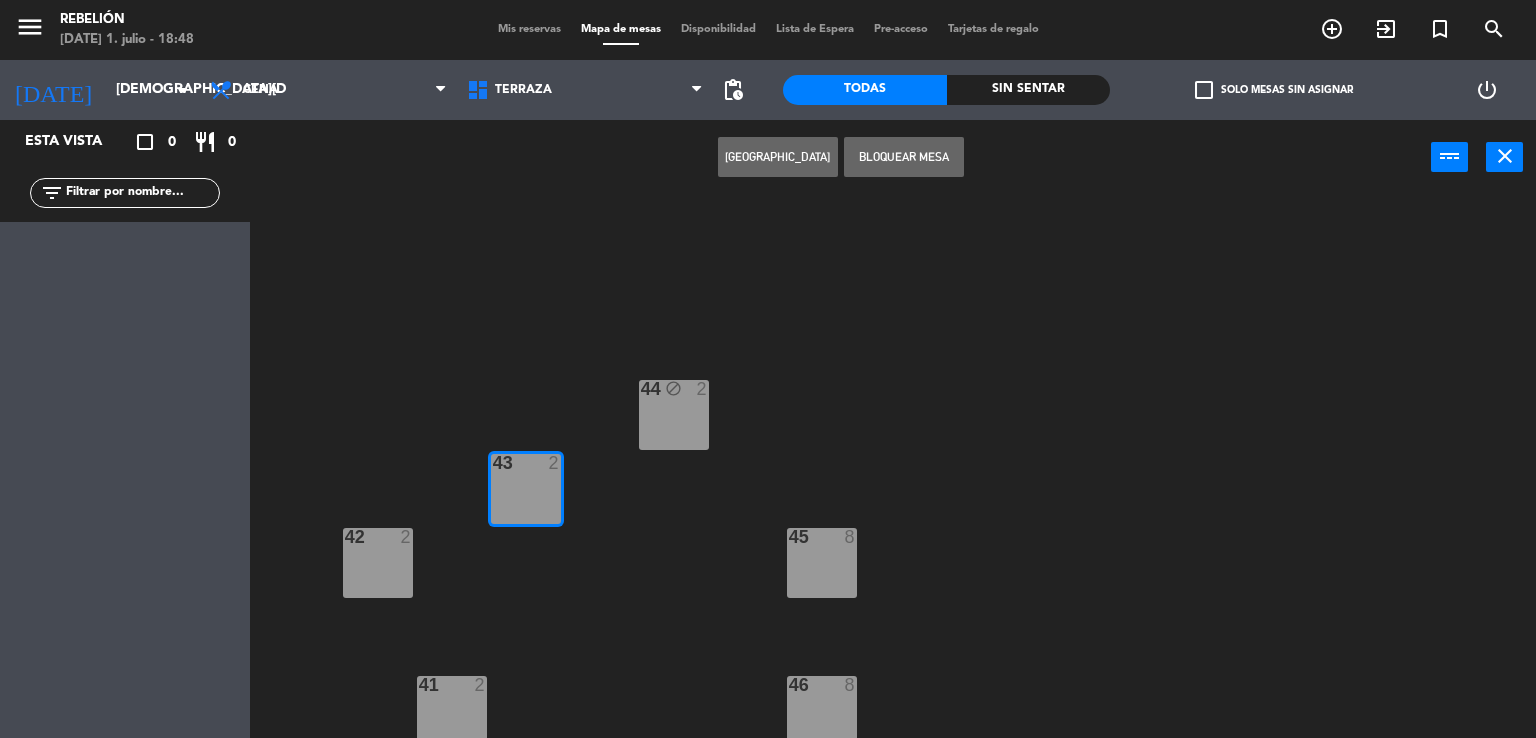 drag, startPoint x: 898, startPoint y: 149, endPoint x: 668, endPoint y: 385, distance: 329.53906 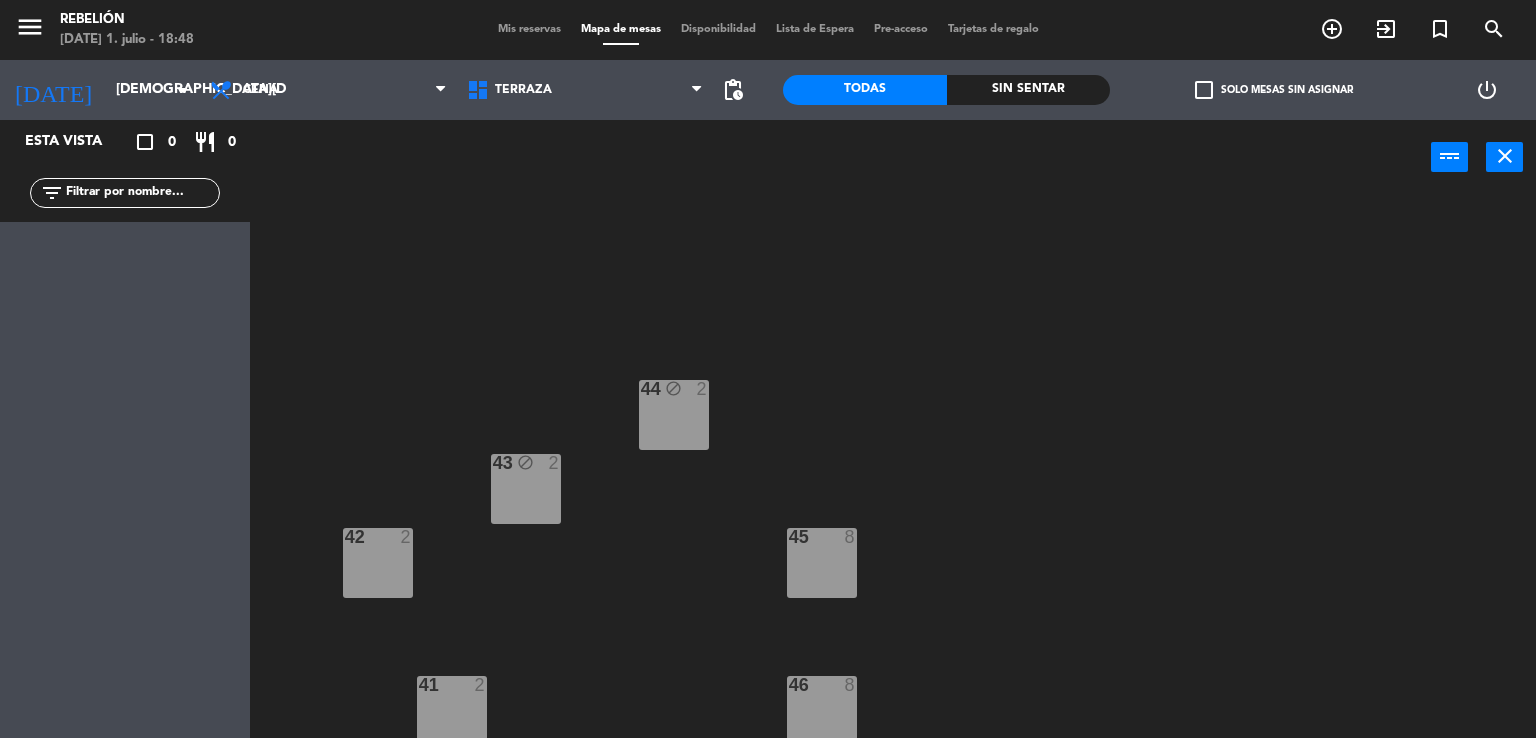 drag, startPoint x: 380, startPoint y: 564, endPoint x: 416, endPoint y: 525, distance: 53.075417 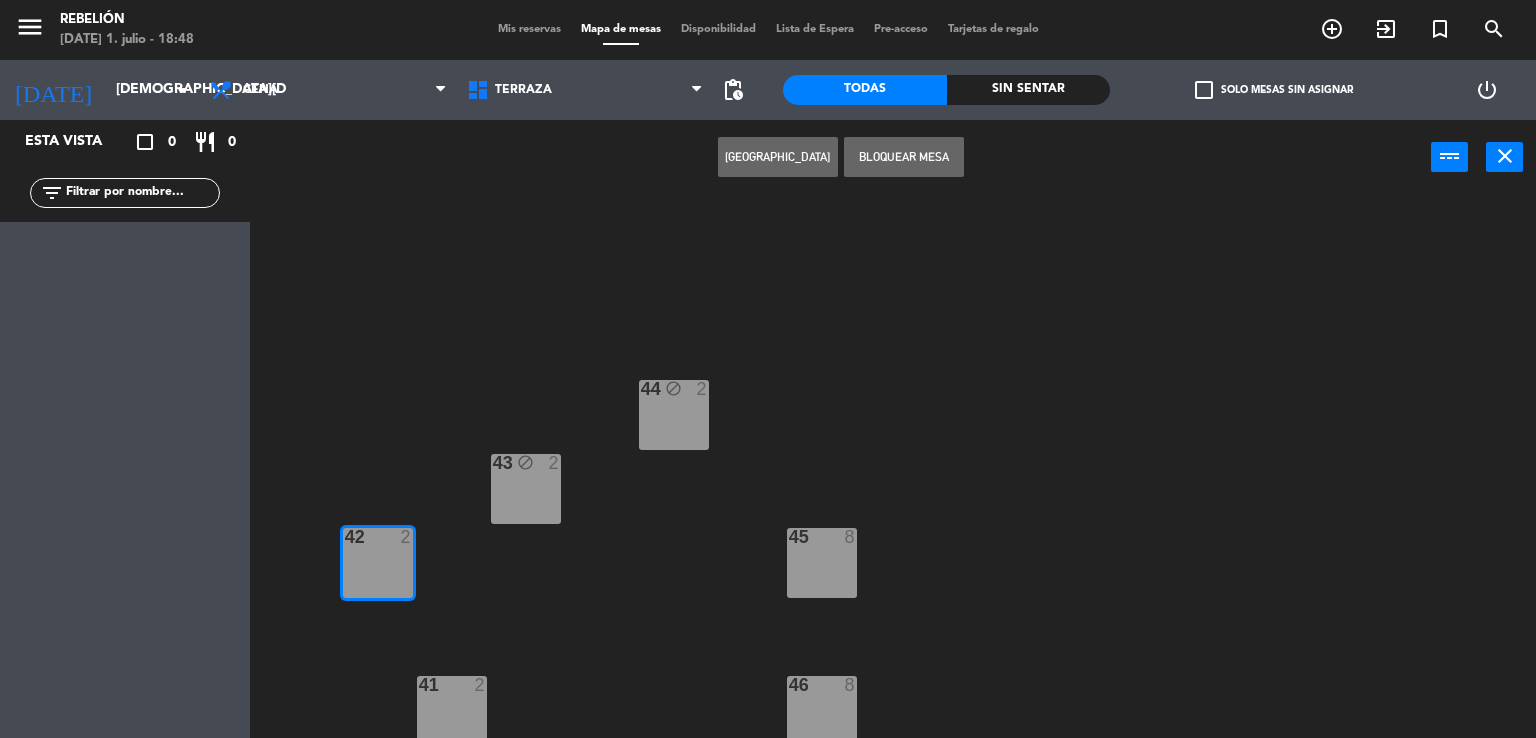 click on "Bloquear Mesa" at bounding box center (904, 157) 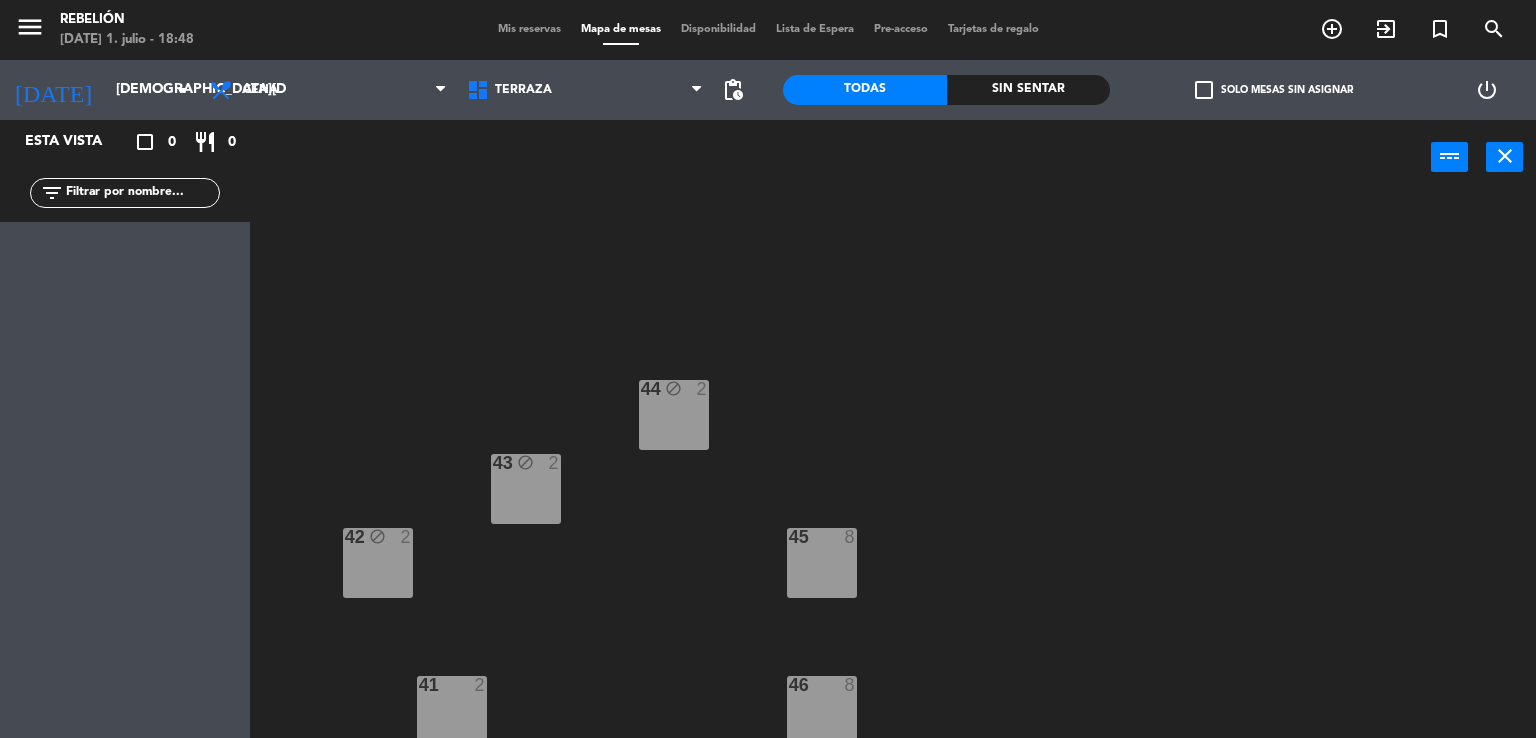 click on "45  8" at bounding box center [822, 563] 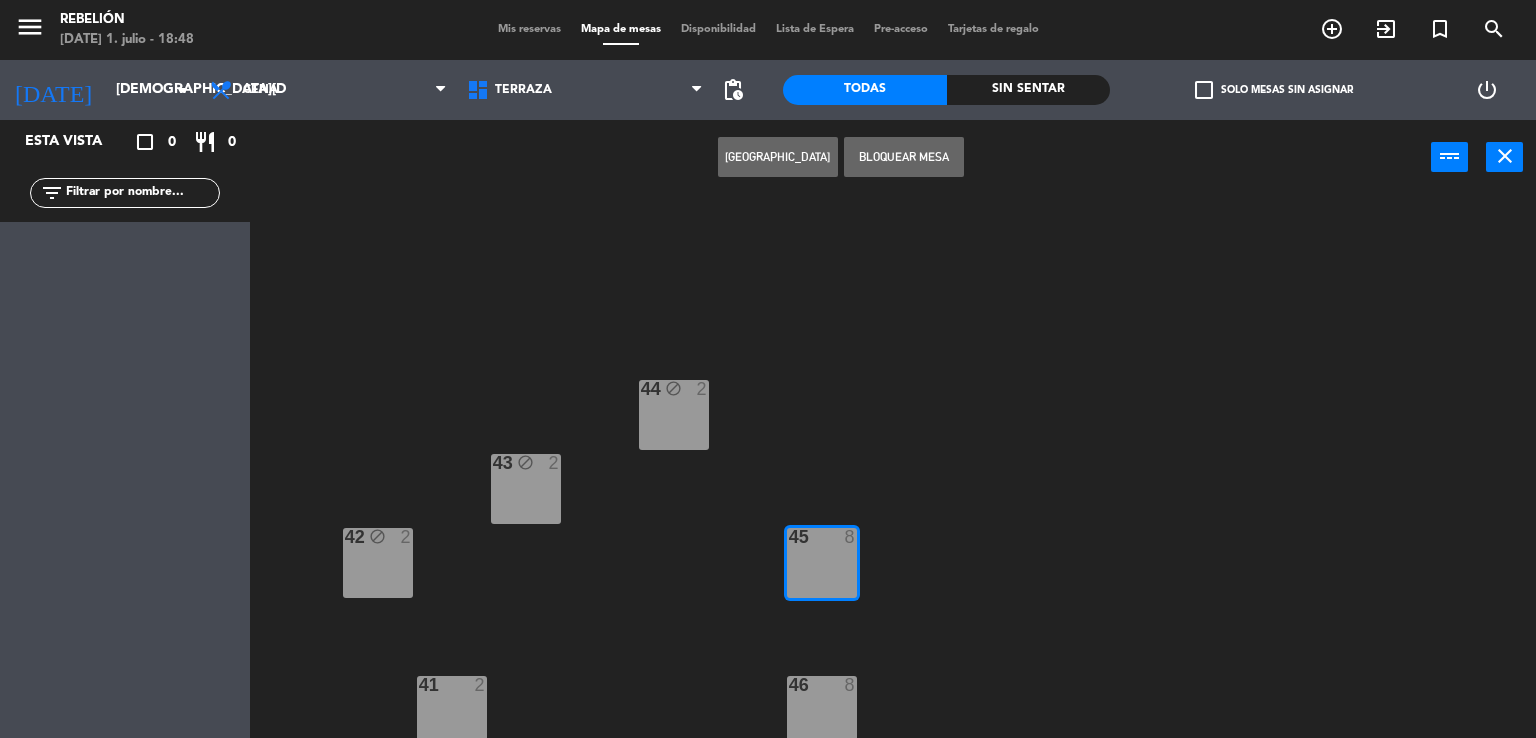 drag, startPoint x: 876, startPoint y: 157, endPoint x: 872, endPoint y: 167, distance: 10.770329 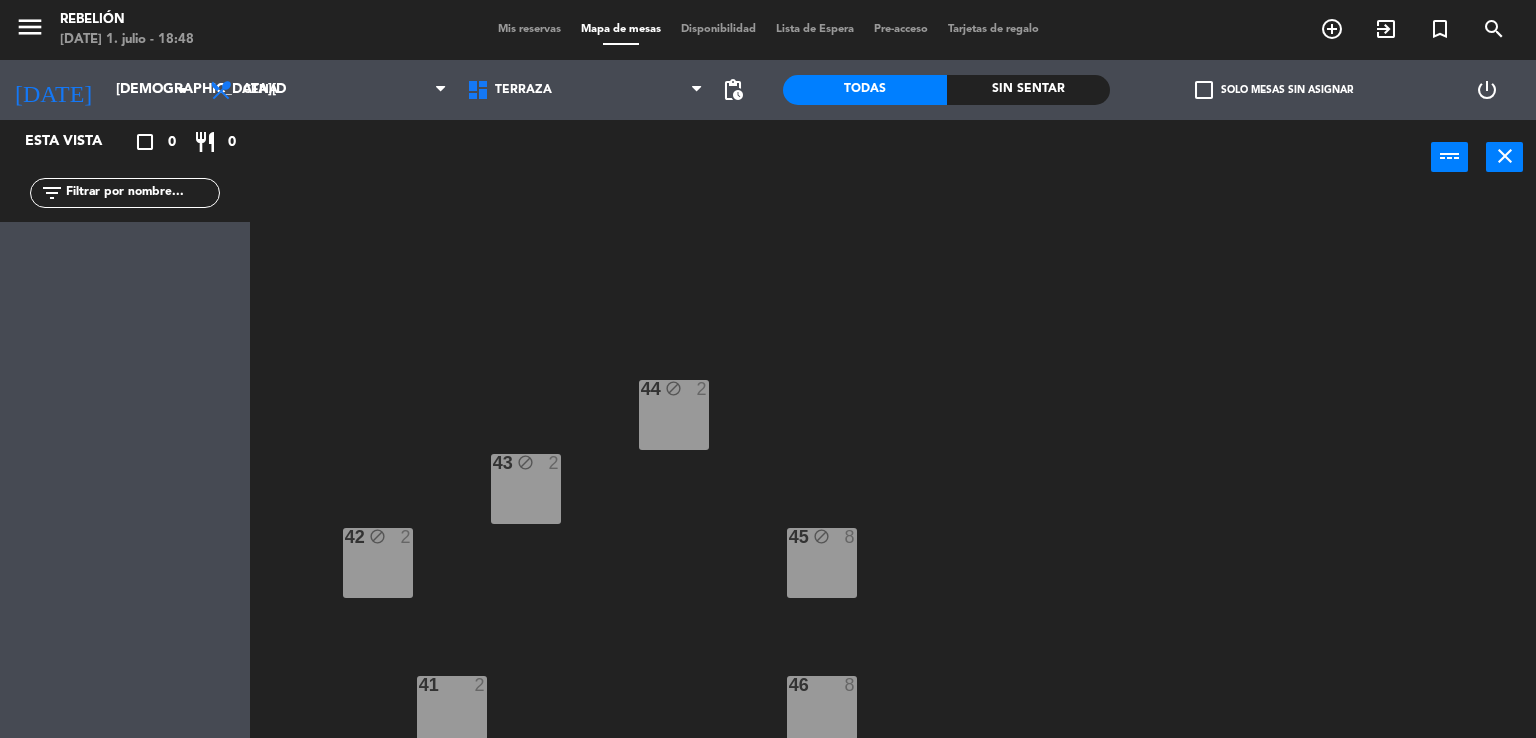 drag, startPoint x: 804, startPoint y: 679, endPoint x: 856, endPoint y: 561, distance: 128.9496 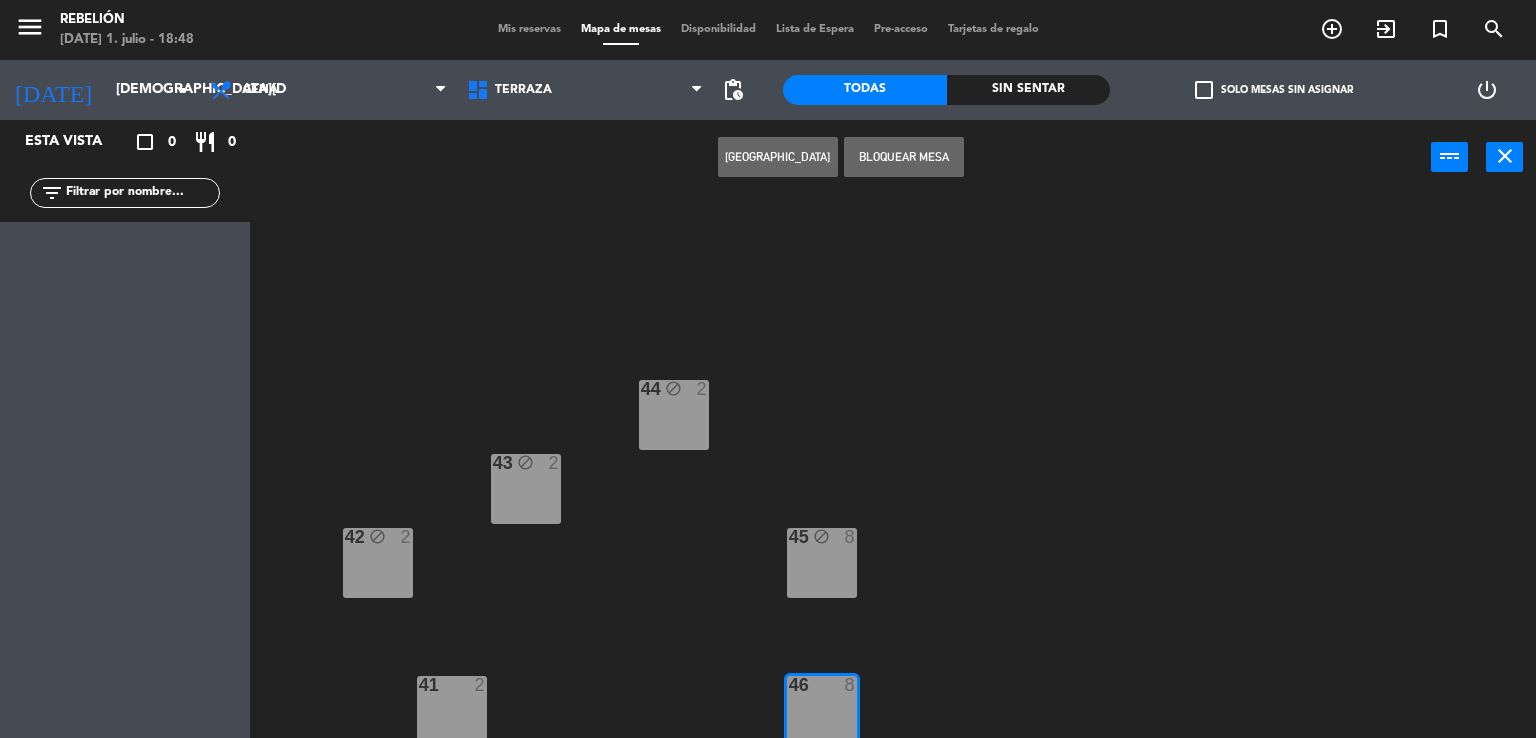 drag, startPoint x: 892, startPoint y: 150, endPoint x: 566, endPoint y: 545, distance: 512.1533 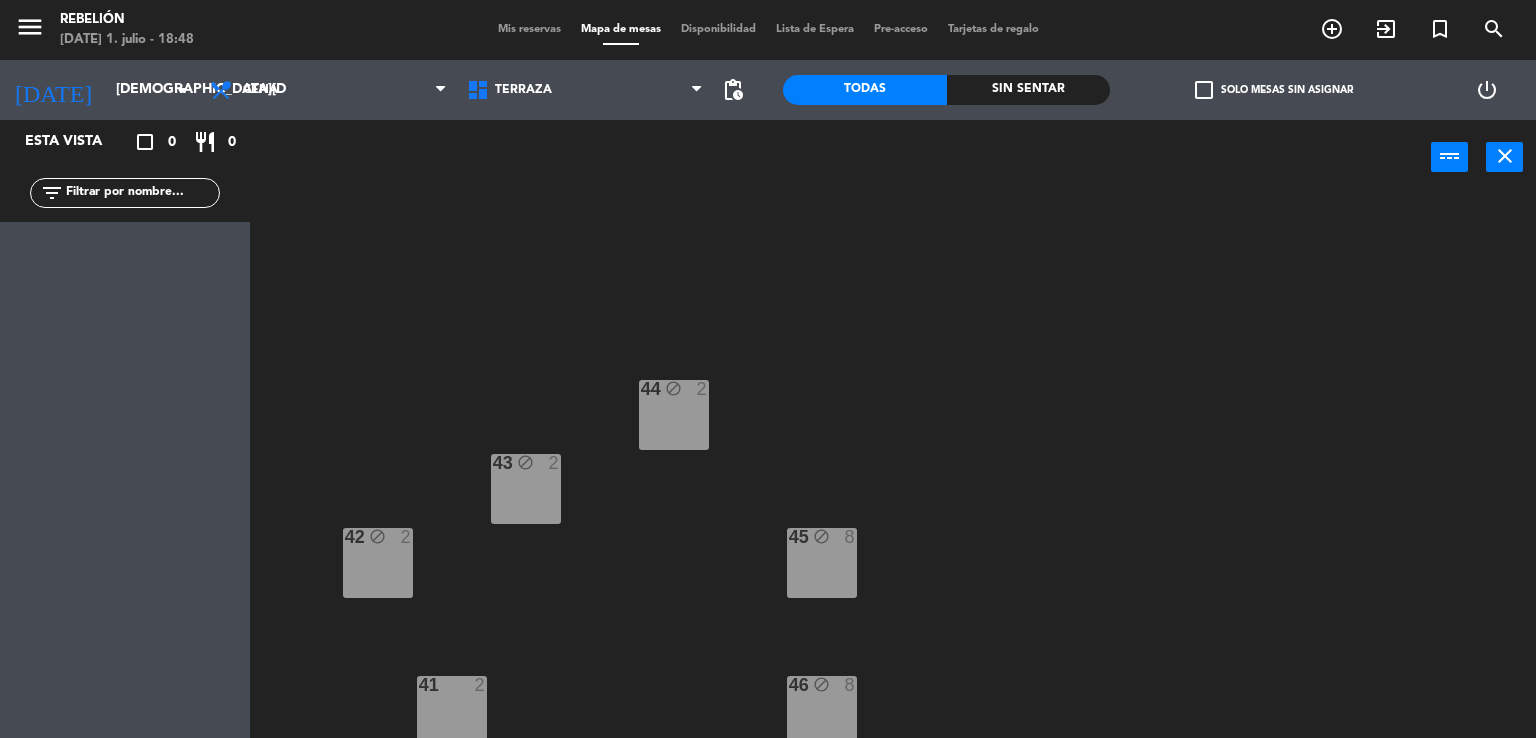 drag, startPoint x: 441, startPoint y: 724, endPoint x: 663, endPoint y: 436, distance: 363.63168 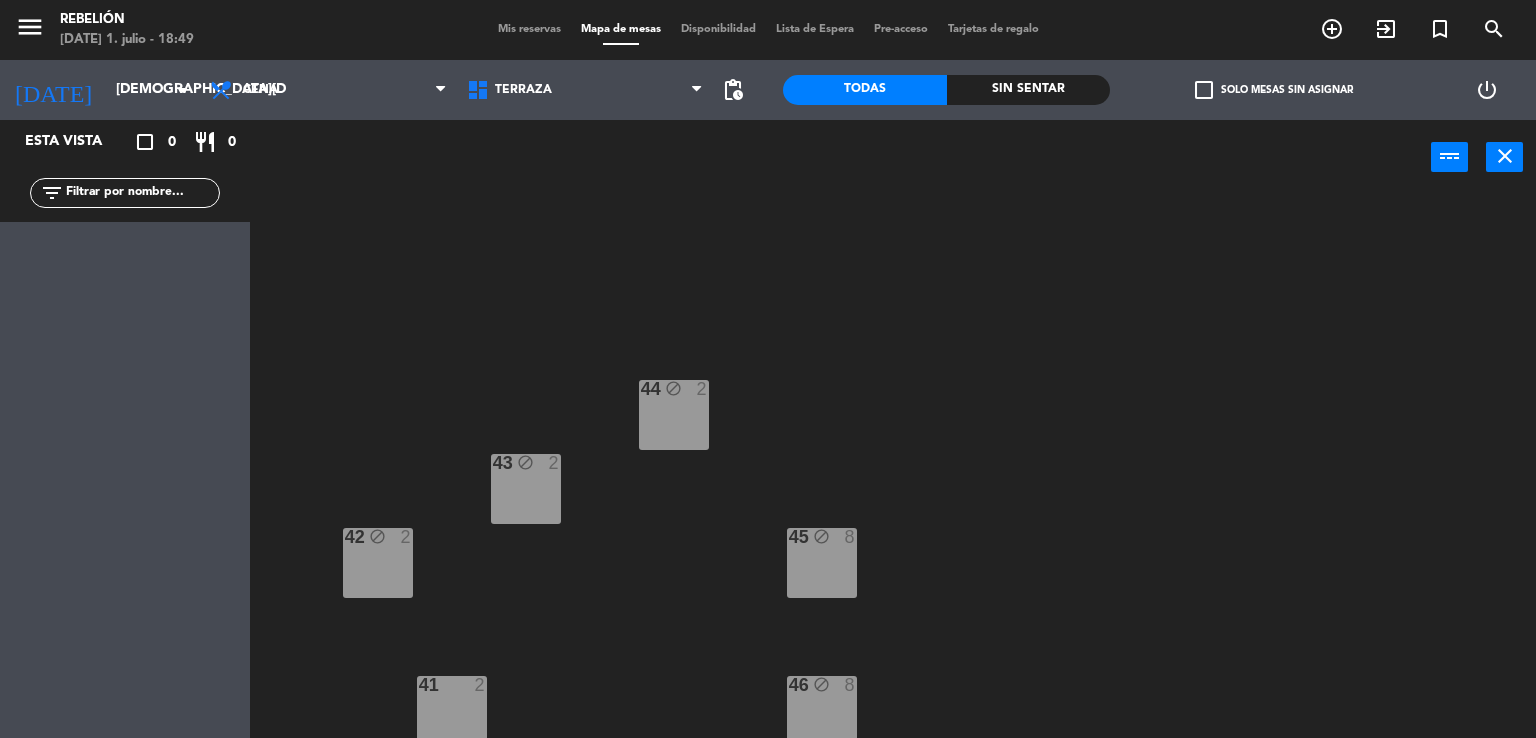 drag, startPoint x: 428, startPoint y: 700, endPoint x: 440, endPoint y: 687, distance: 17.691807 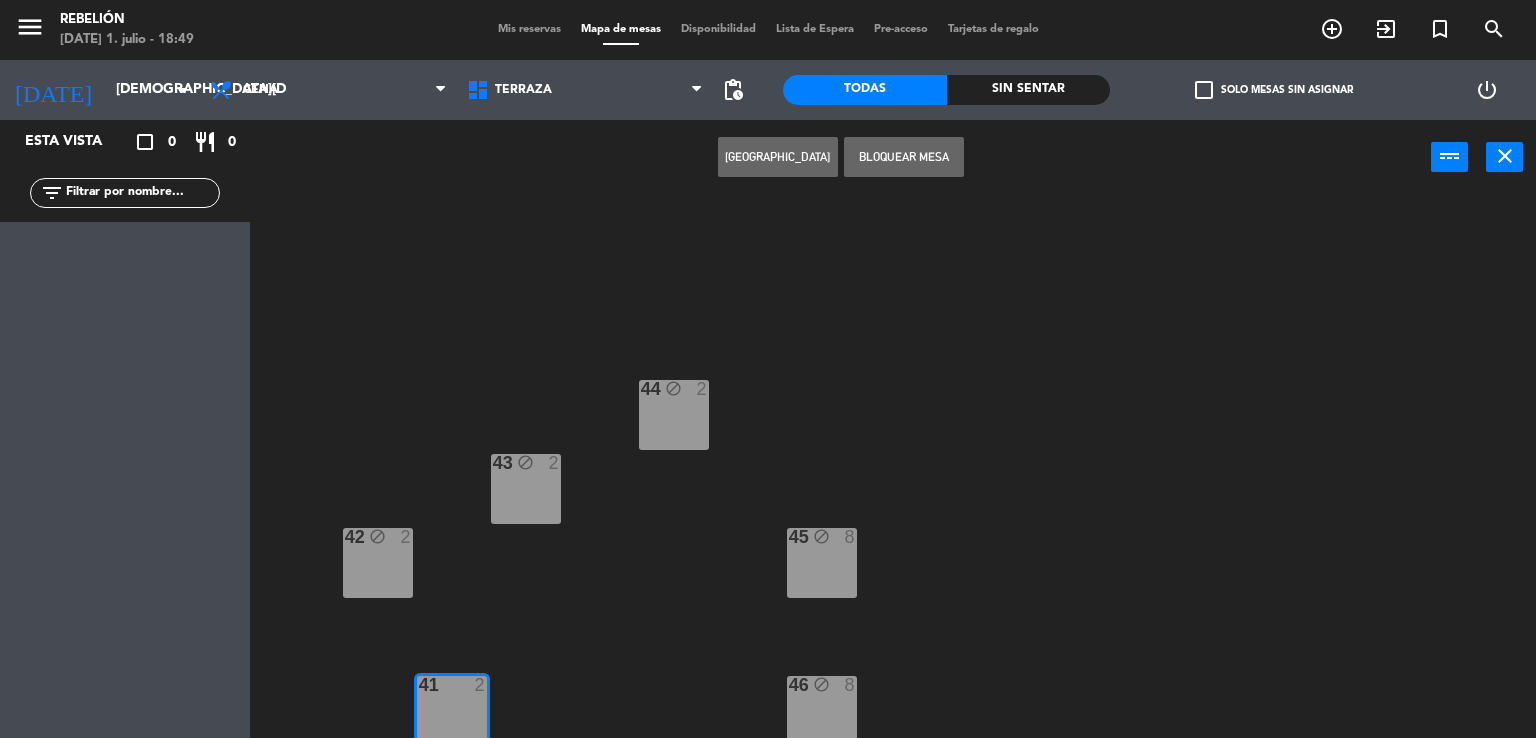 click on "Bloquear Mesa" at bounding box center [904, 157] 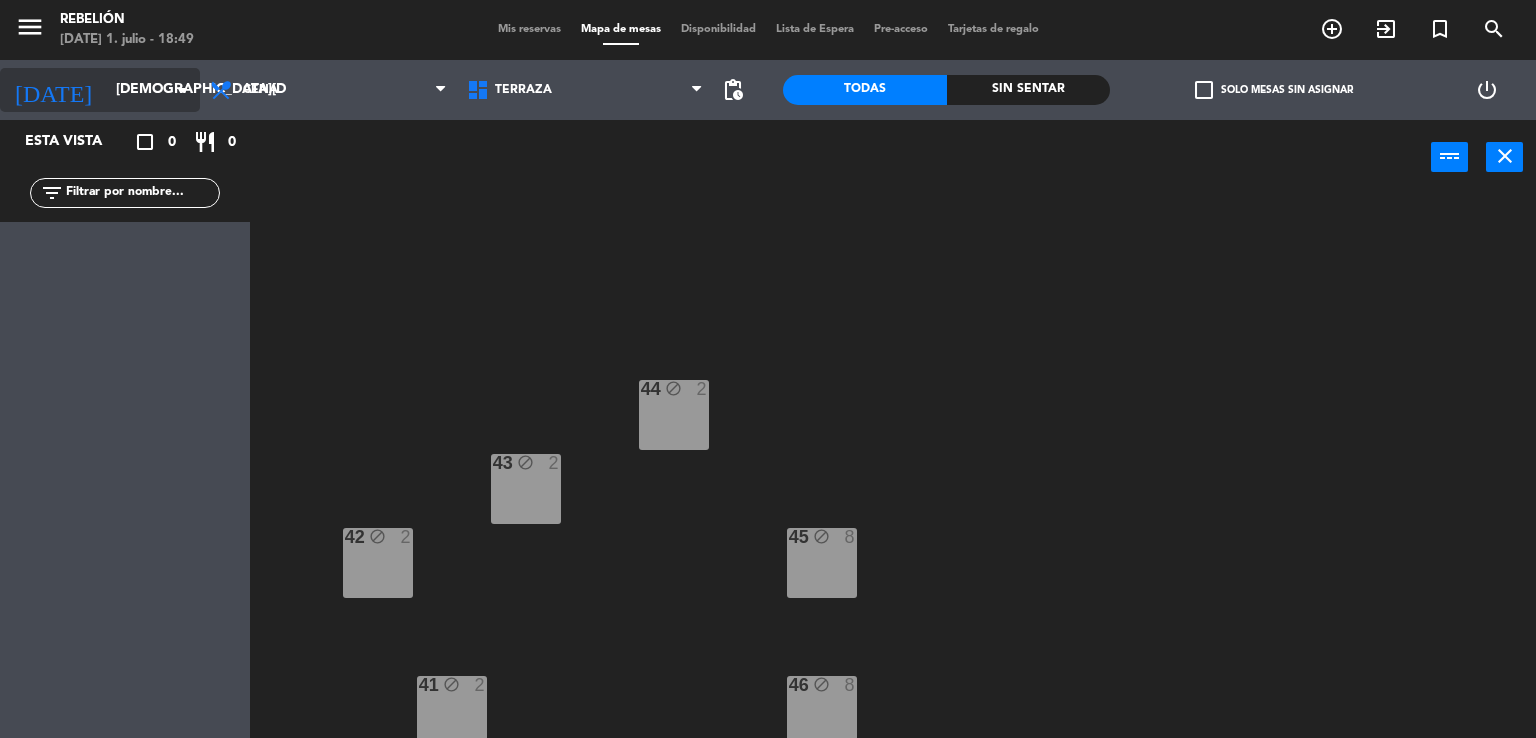click on "[DEMOGRAPHIC_DATA][DATE]" 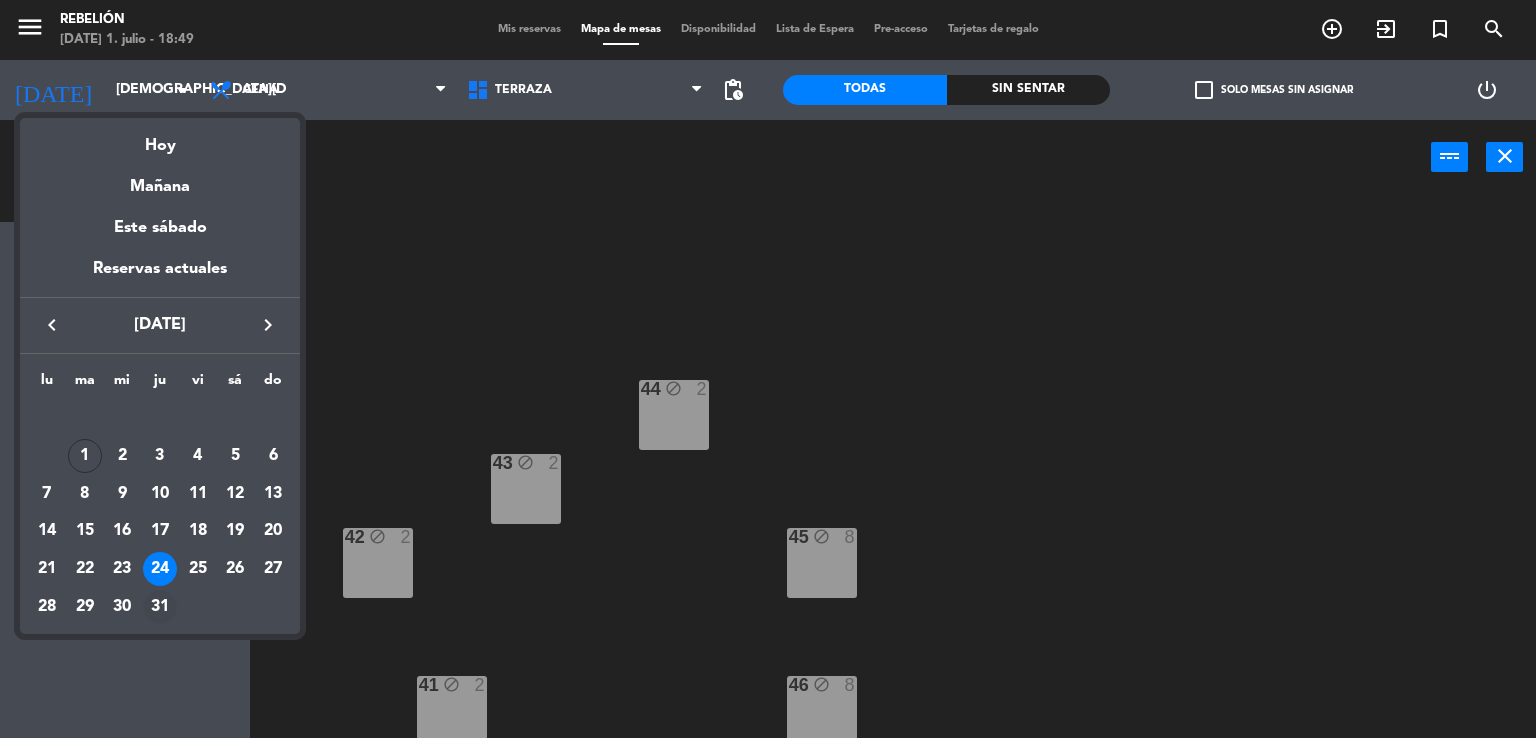 click on "31" at bounding box center [160, 607] 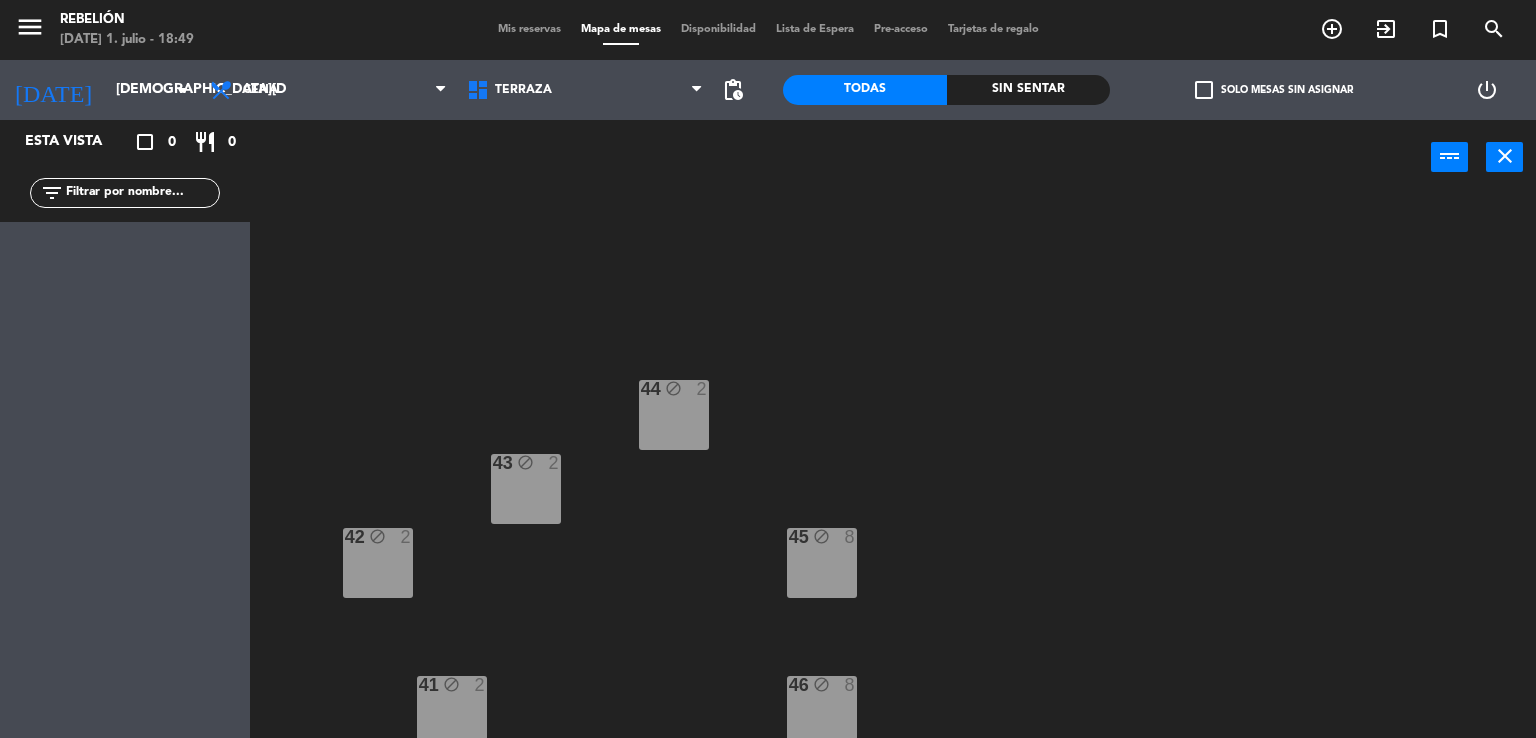 type on "[DEMOGRAPHIC_DATA][DATE]" 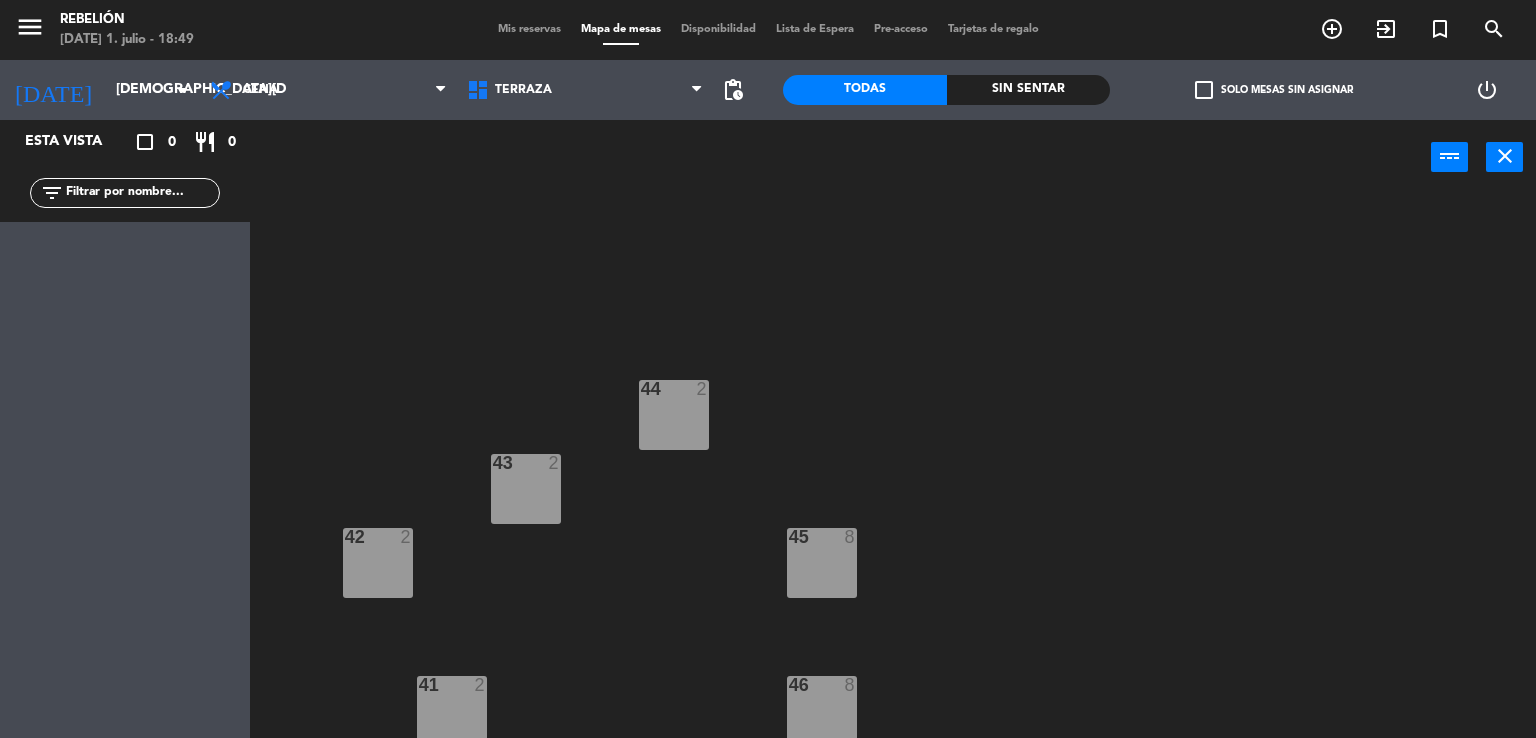click on "44  2" at bounding box center [674, 415] 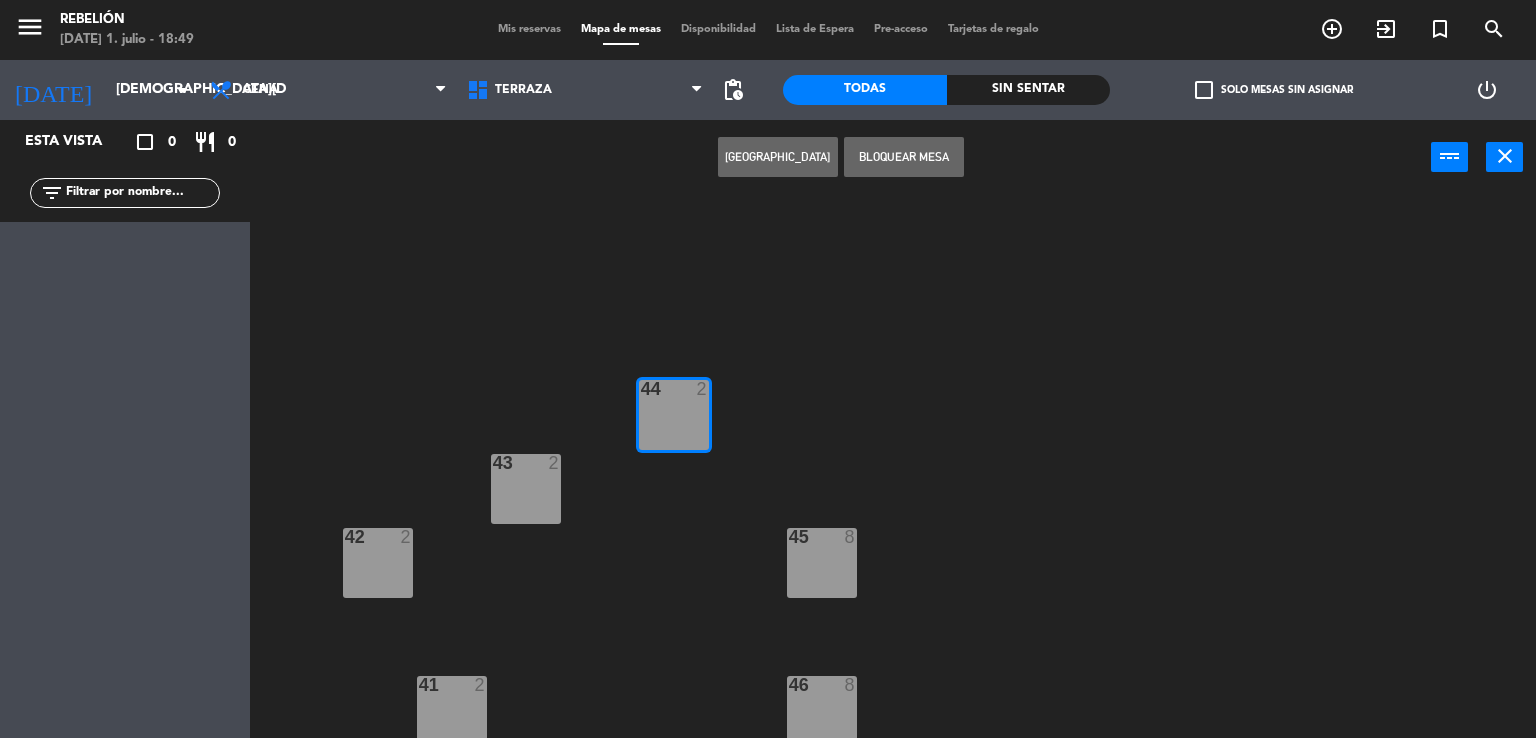 click on "Bloquear Mesa" at bounding box center (904, 157) 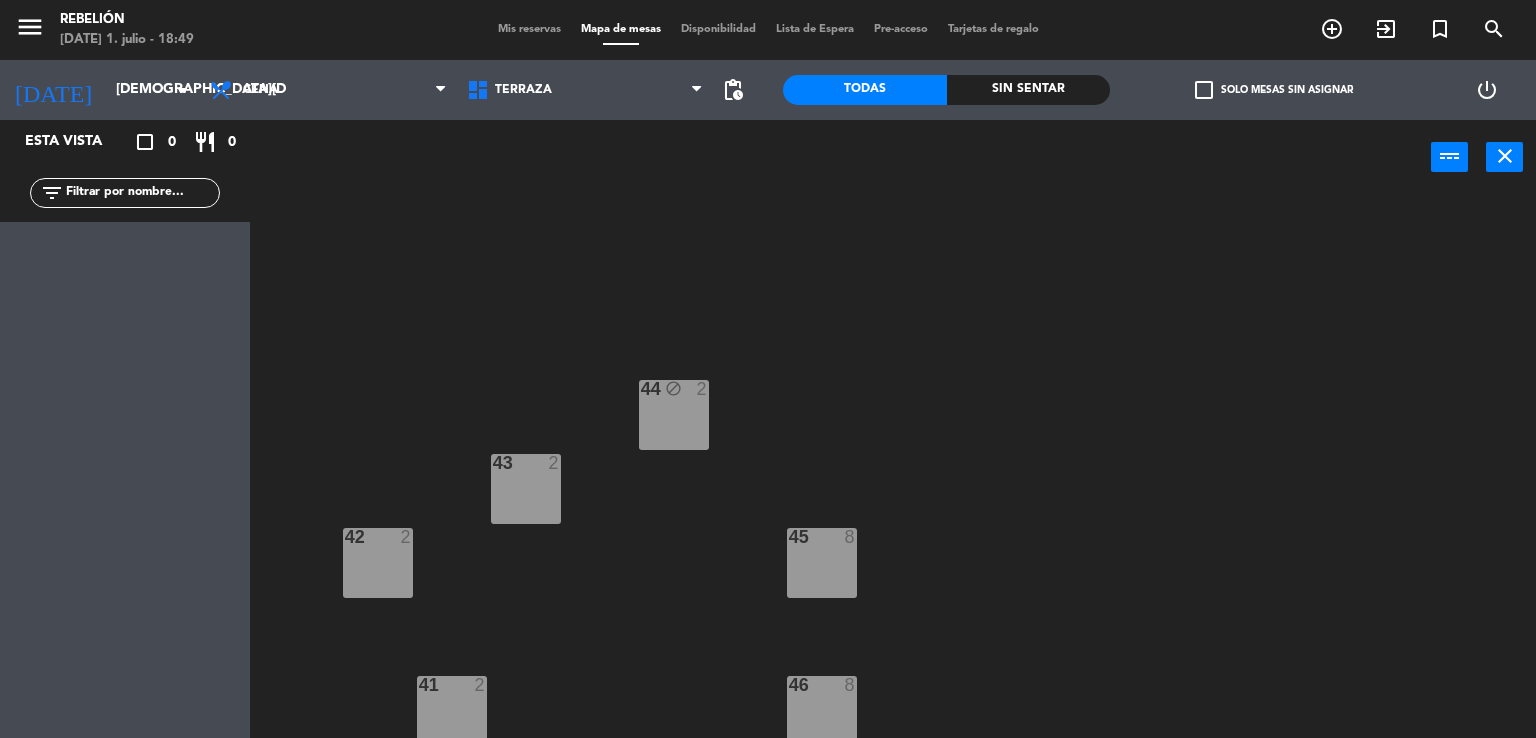 click on "45  8" at bounding box center (822, 563) 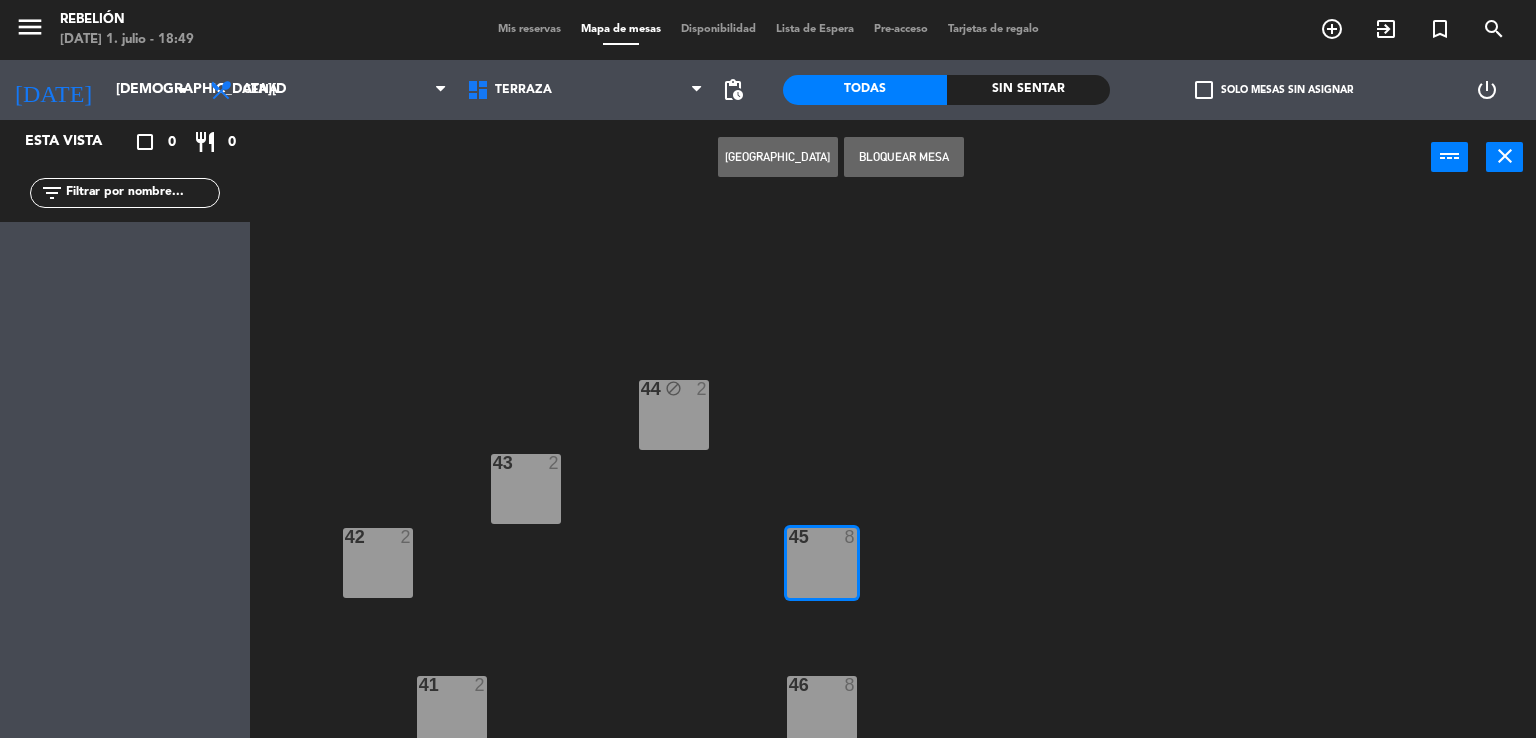 click on "Crear Reserva   Bloquear Mesa  power_input close" at bounding box center (840, 158) 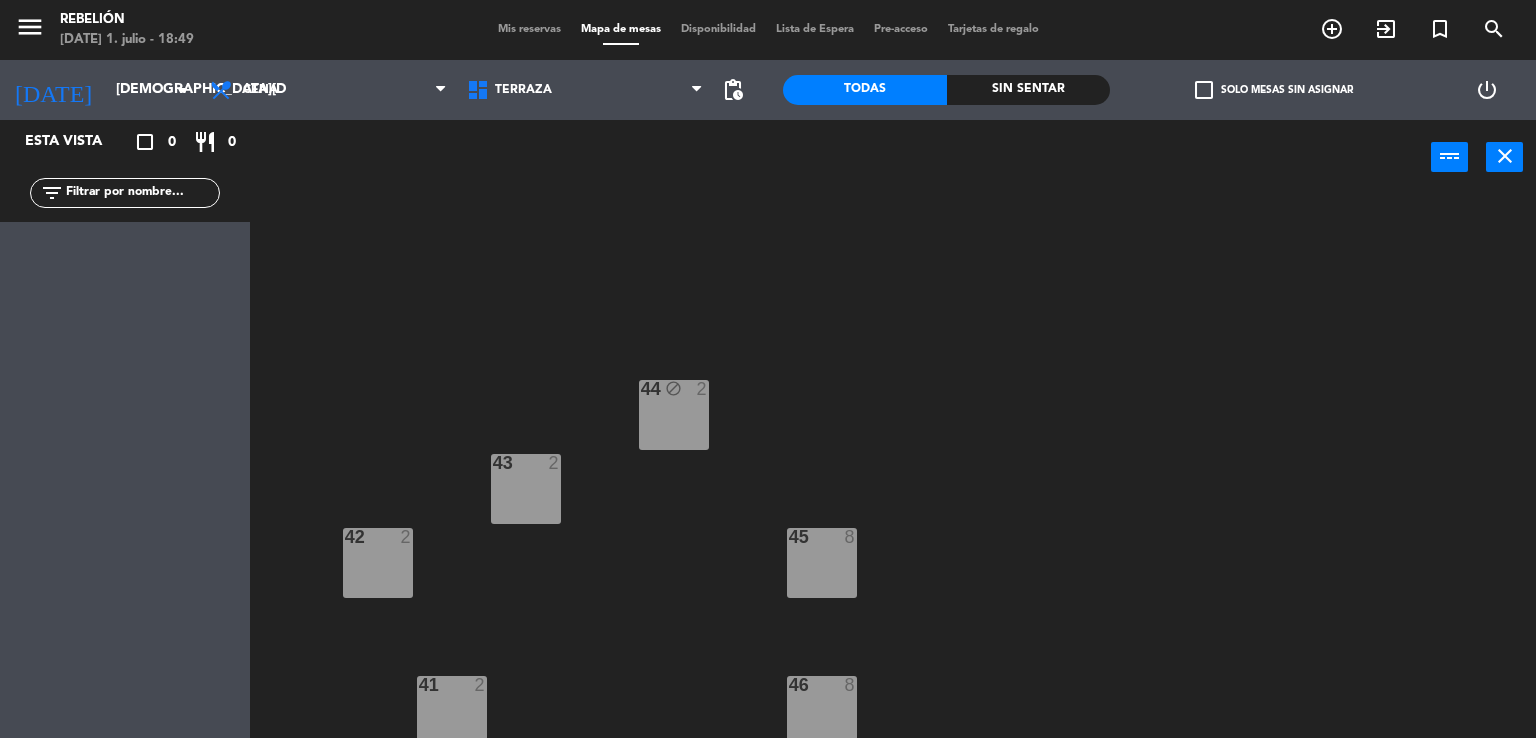 click at bounding box center (821, 685) 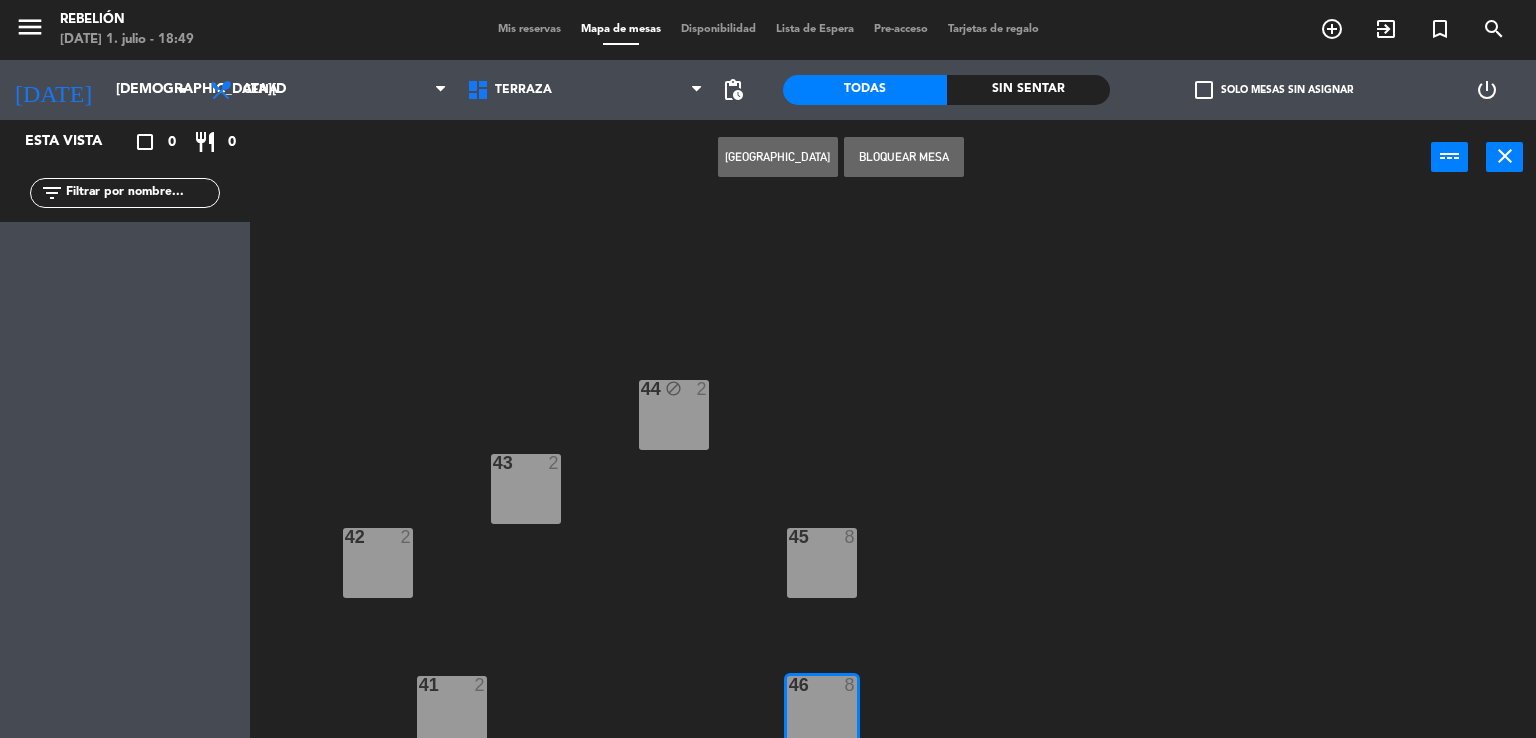 click on "Bloquear Mesa" at bounding box center (904, 157) 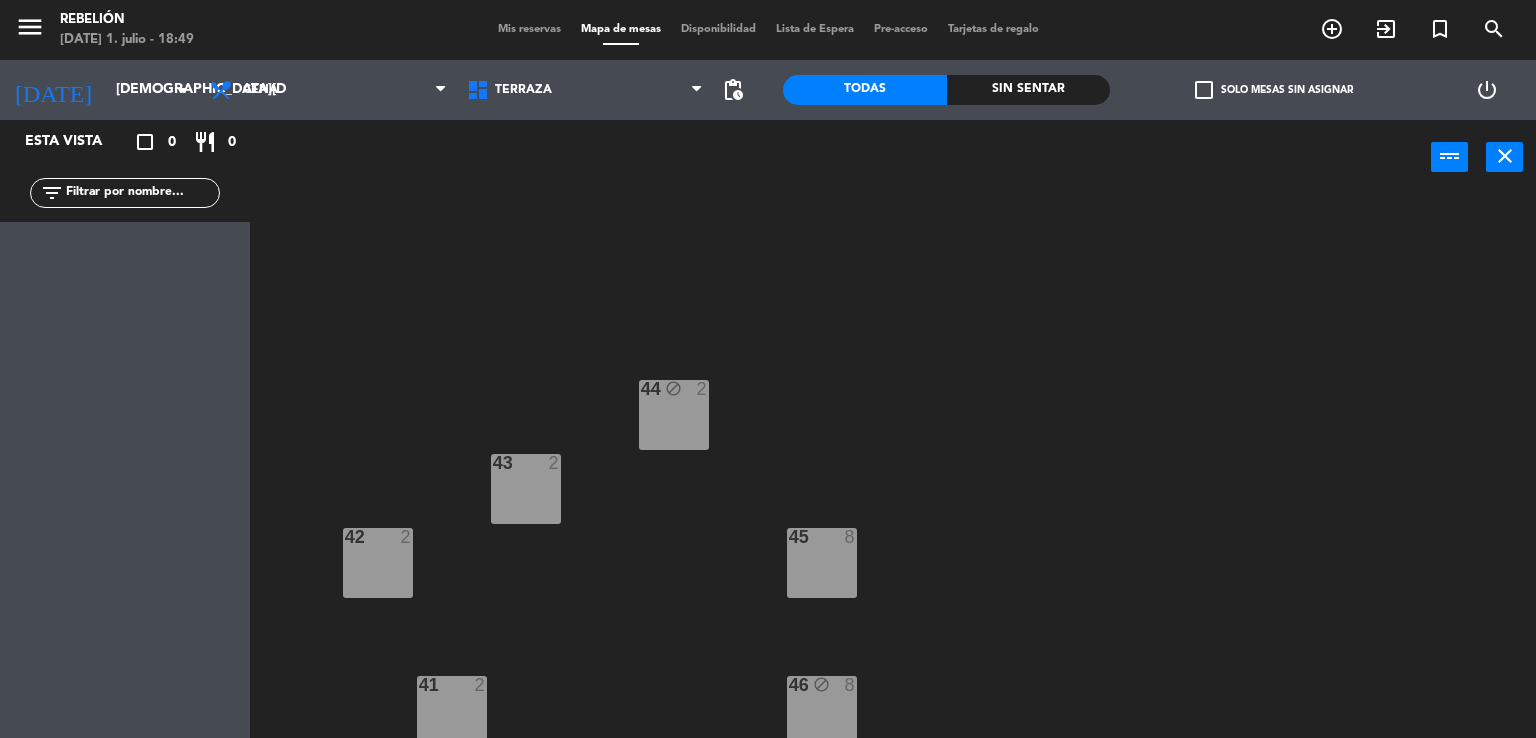 click on "45  8" at bounding box center [822, 563] 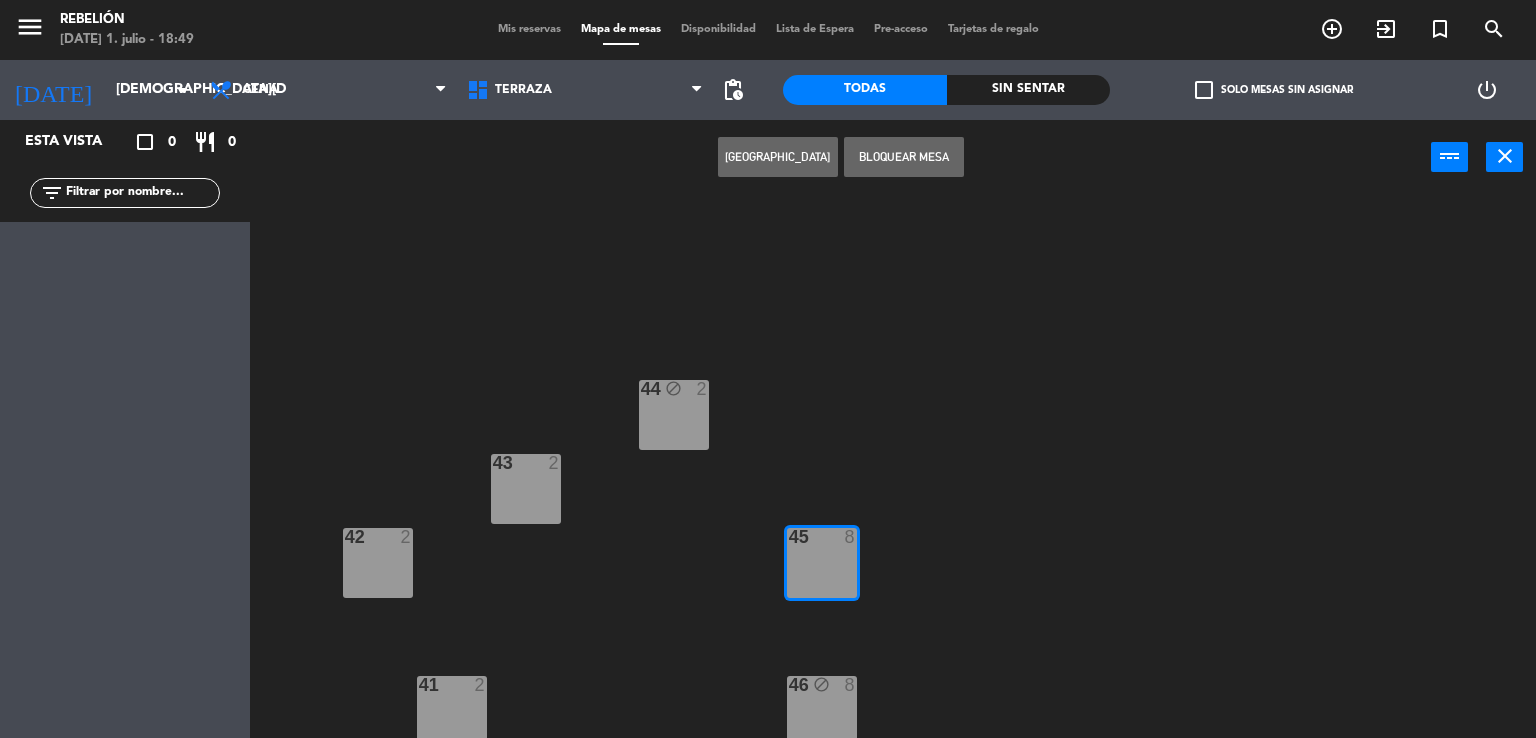 click on "Bloquear Mesa" at bounding box center (904, 157) 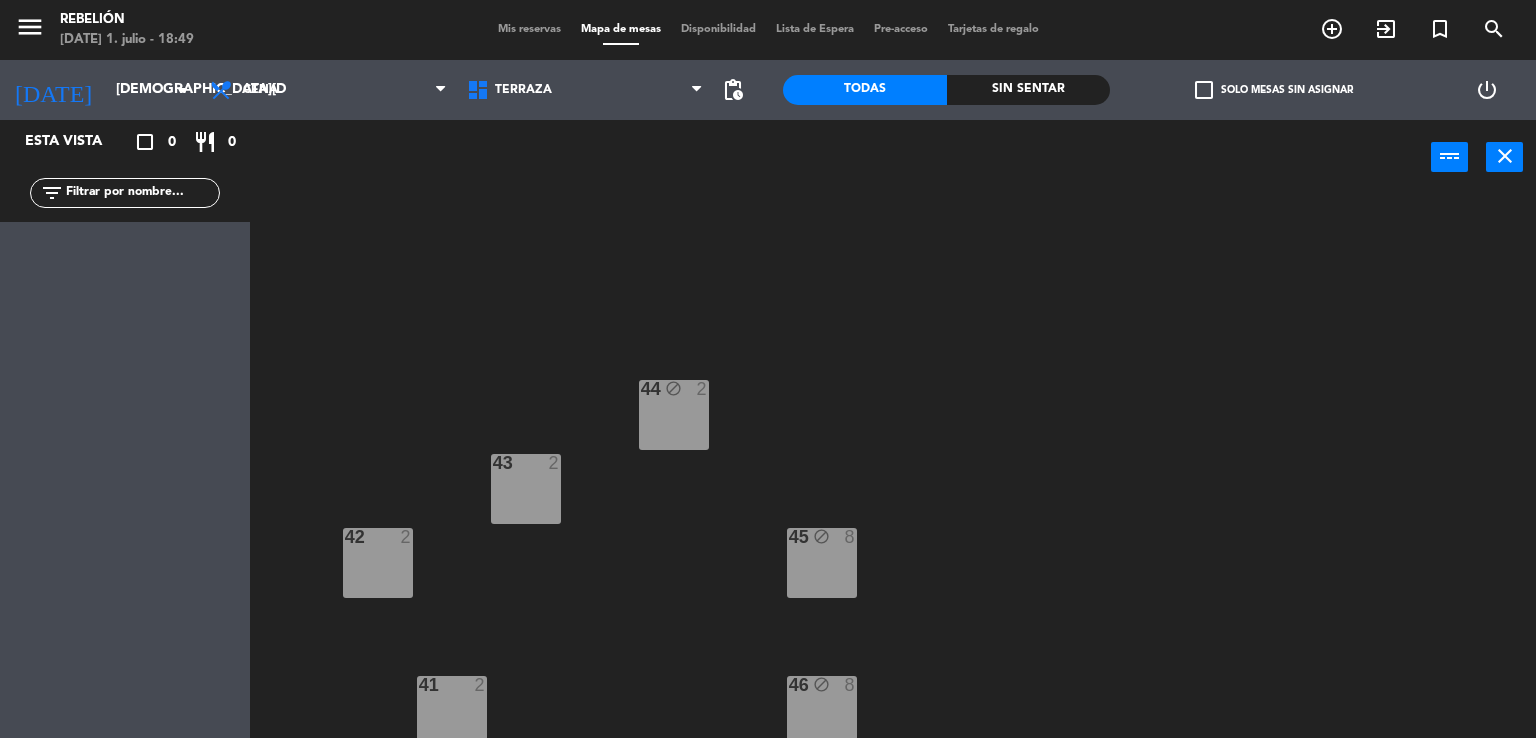 click on "43  2" at bounding box center [526, 489] 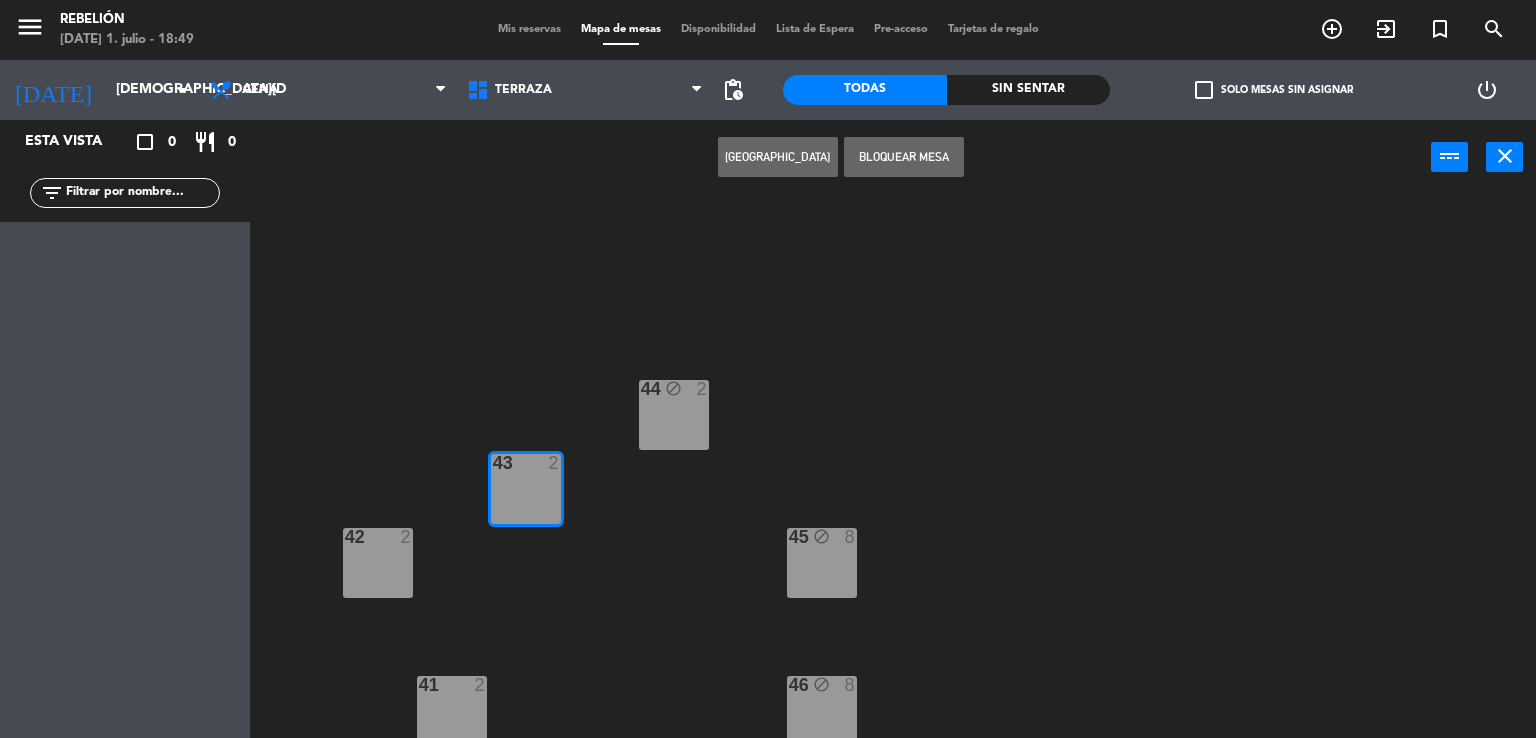 click on "Bloquear Mesa" at bounding box center [904, 157] 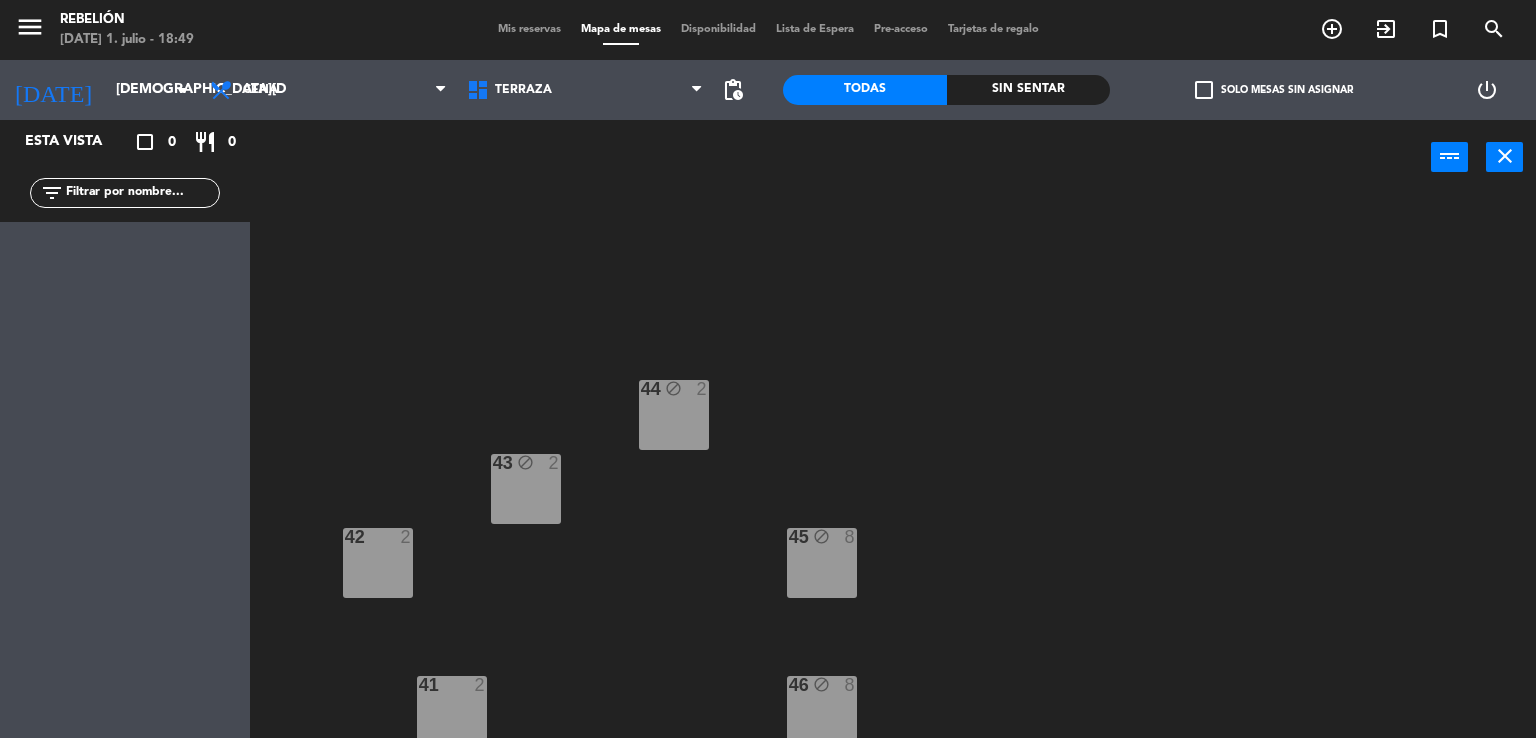 drag, startPoint x: 369, startPoint y: 557, endPoint x: 771, endPoint y: 225, distance: 521.3713 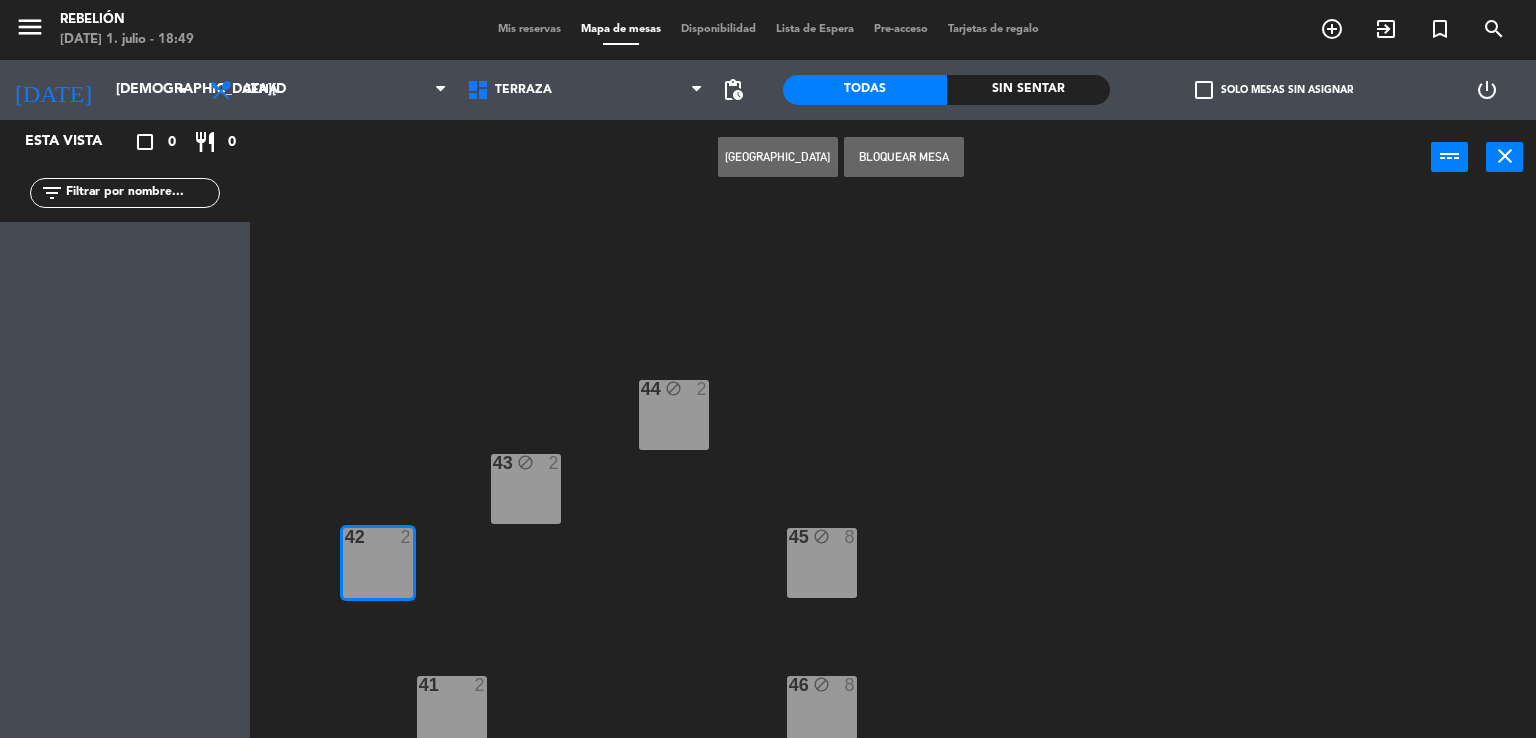 click on "Bloquear Mesa" at bounding box center (904, 157) 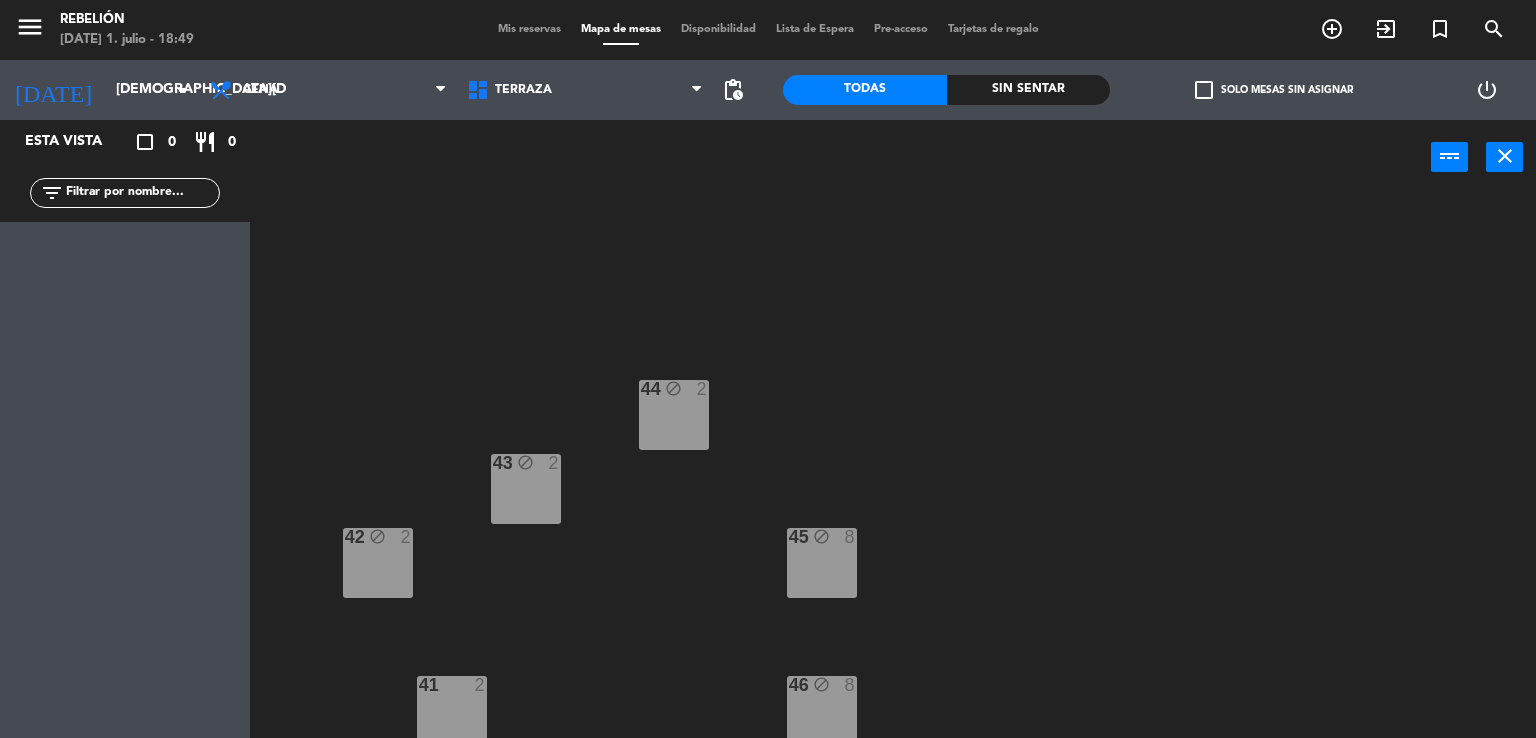 click at bounding box center (451, 685) 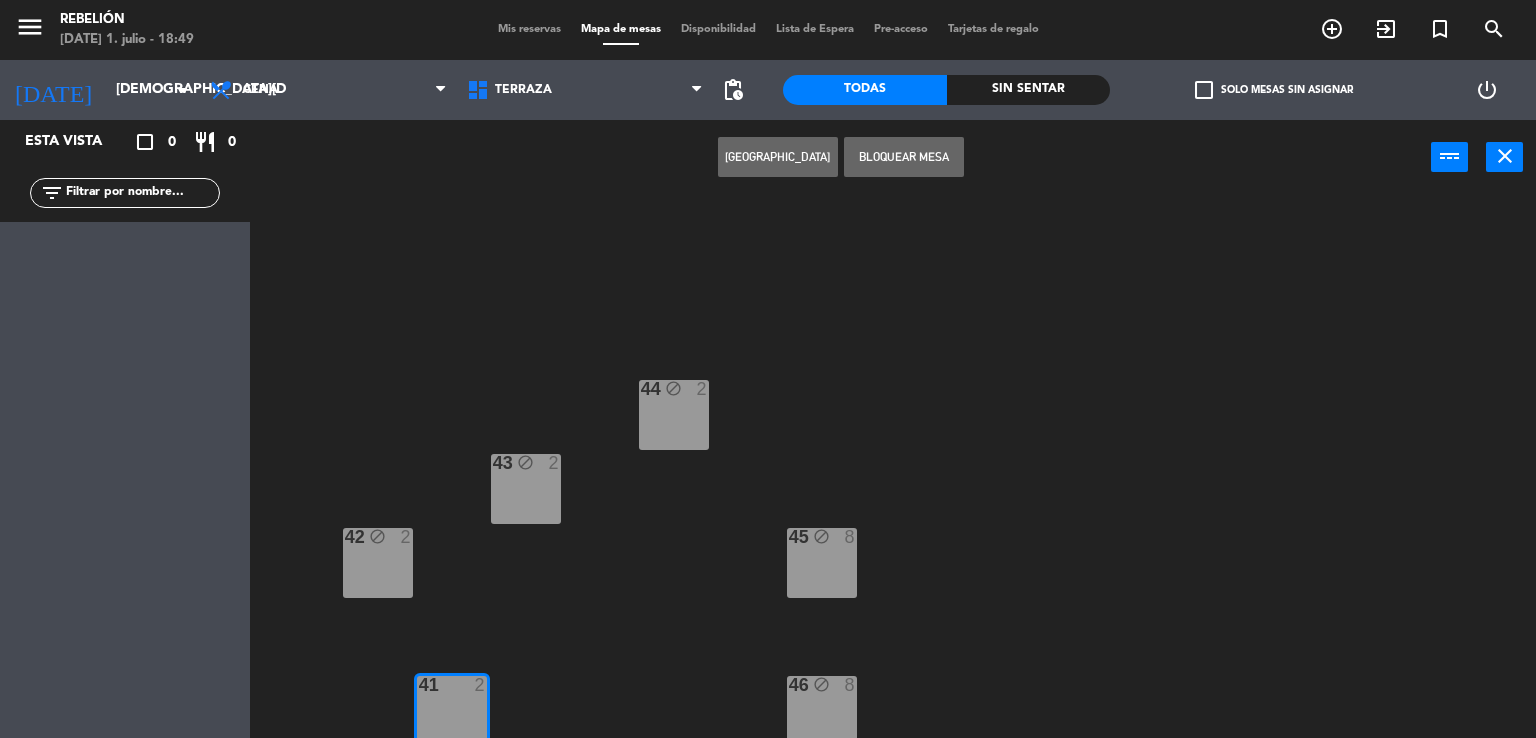 click on "Bloquear Mesa" at bounding box center [904, 157] 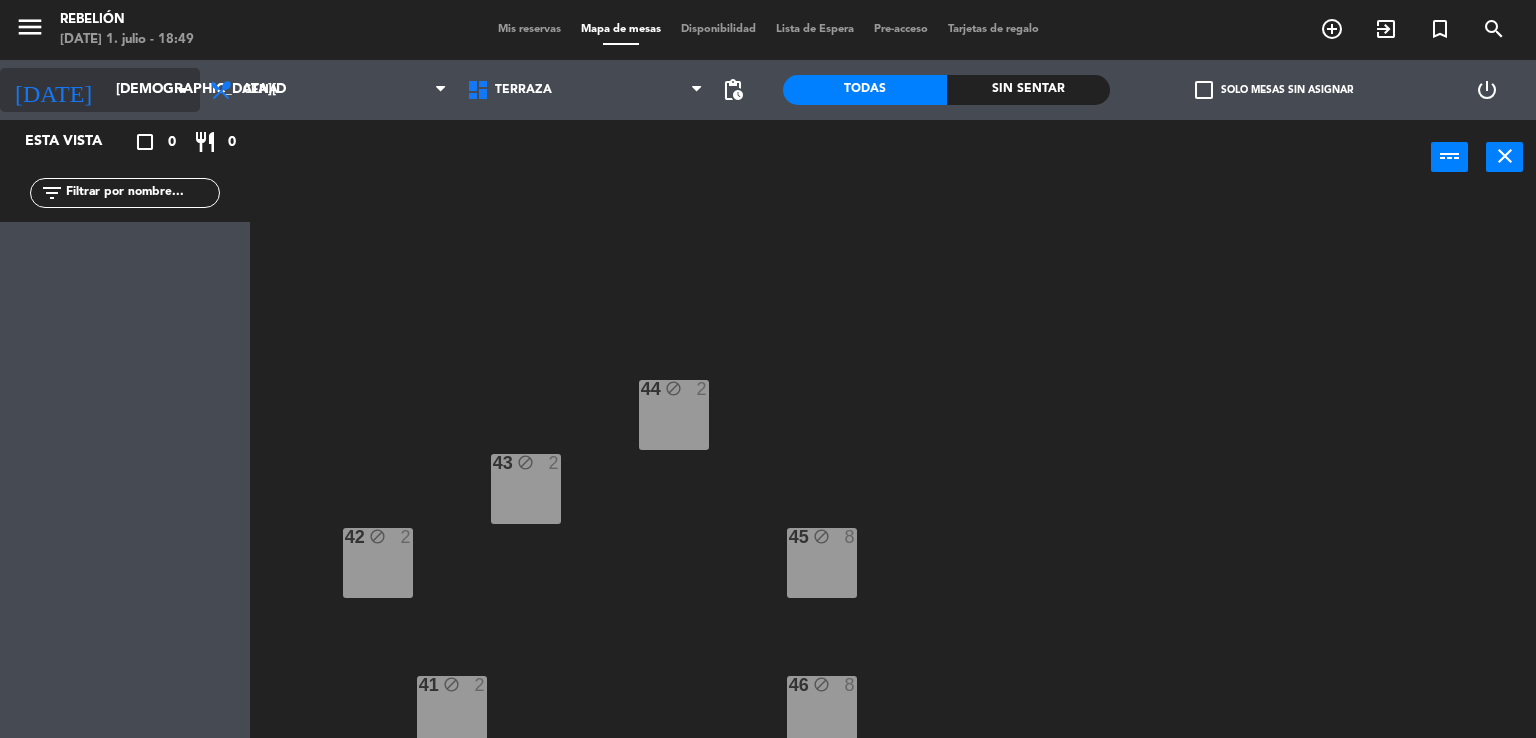 click on "[DEMOGRAPHIC_DATA][DATE]" 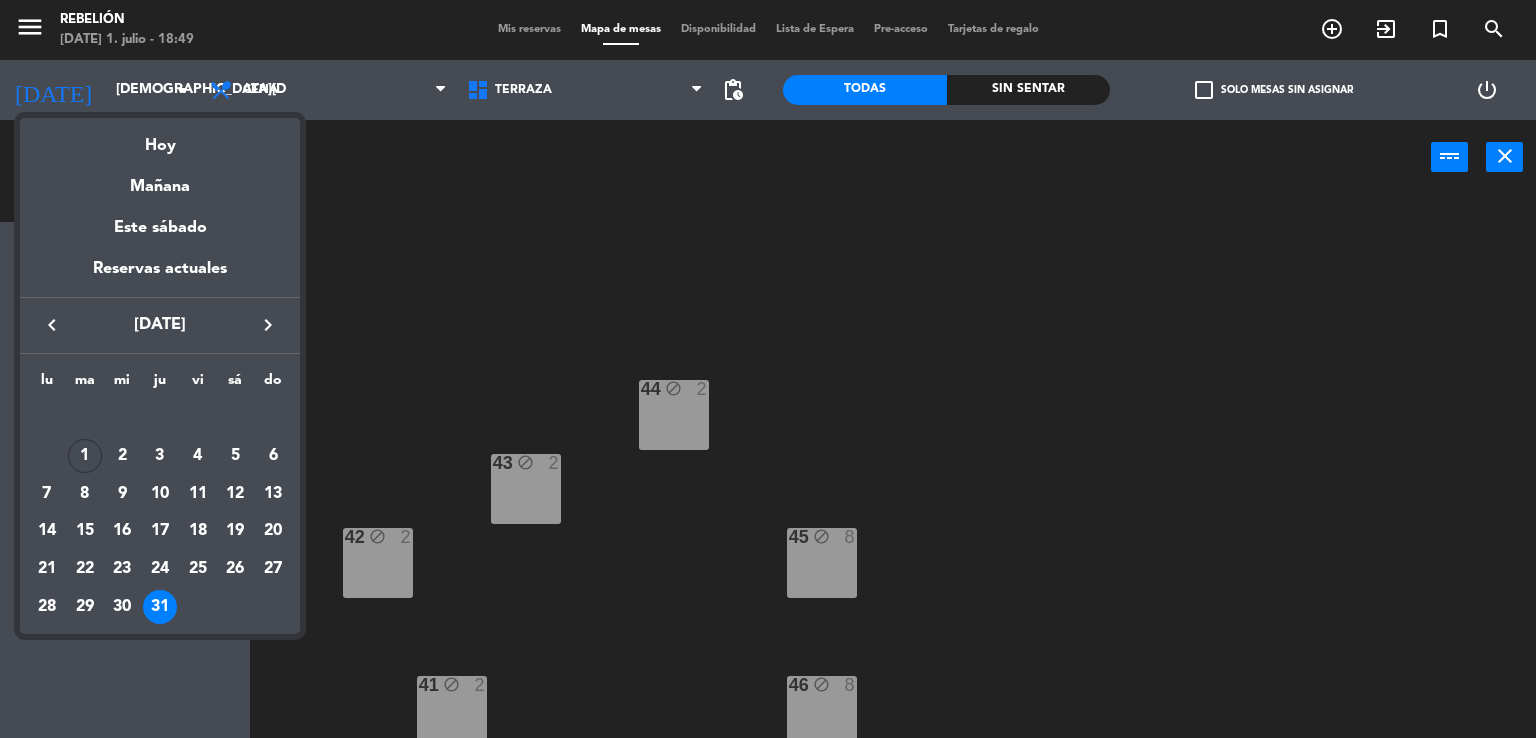 click at bounding box center [768, 369] 